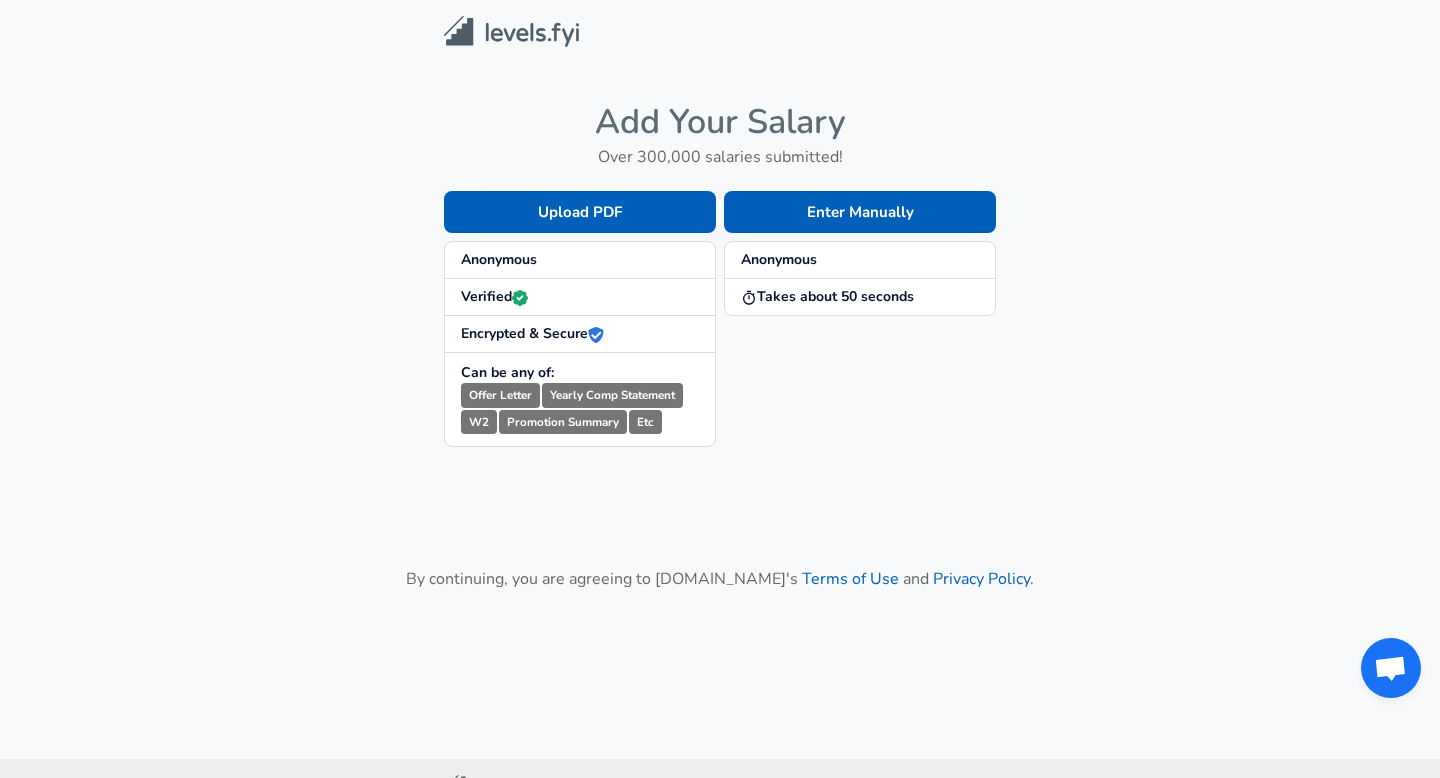 scroll, scrollTop: 0, scrollLeft: 0, axis: both 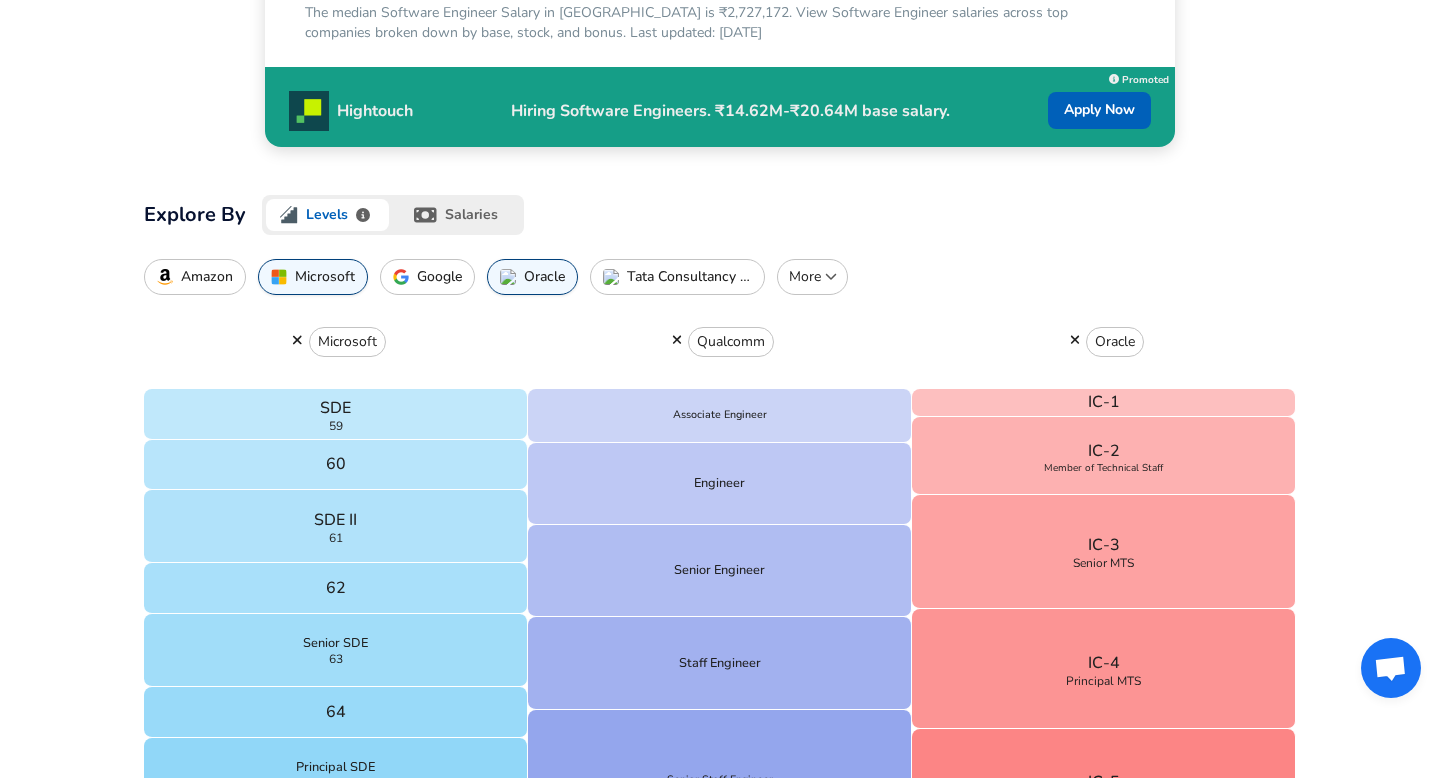 click on "salaries" at bounding box center [458, 215] 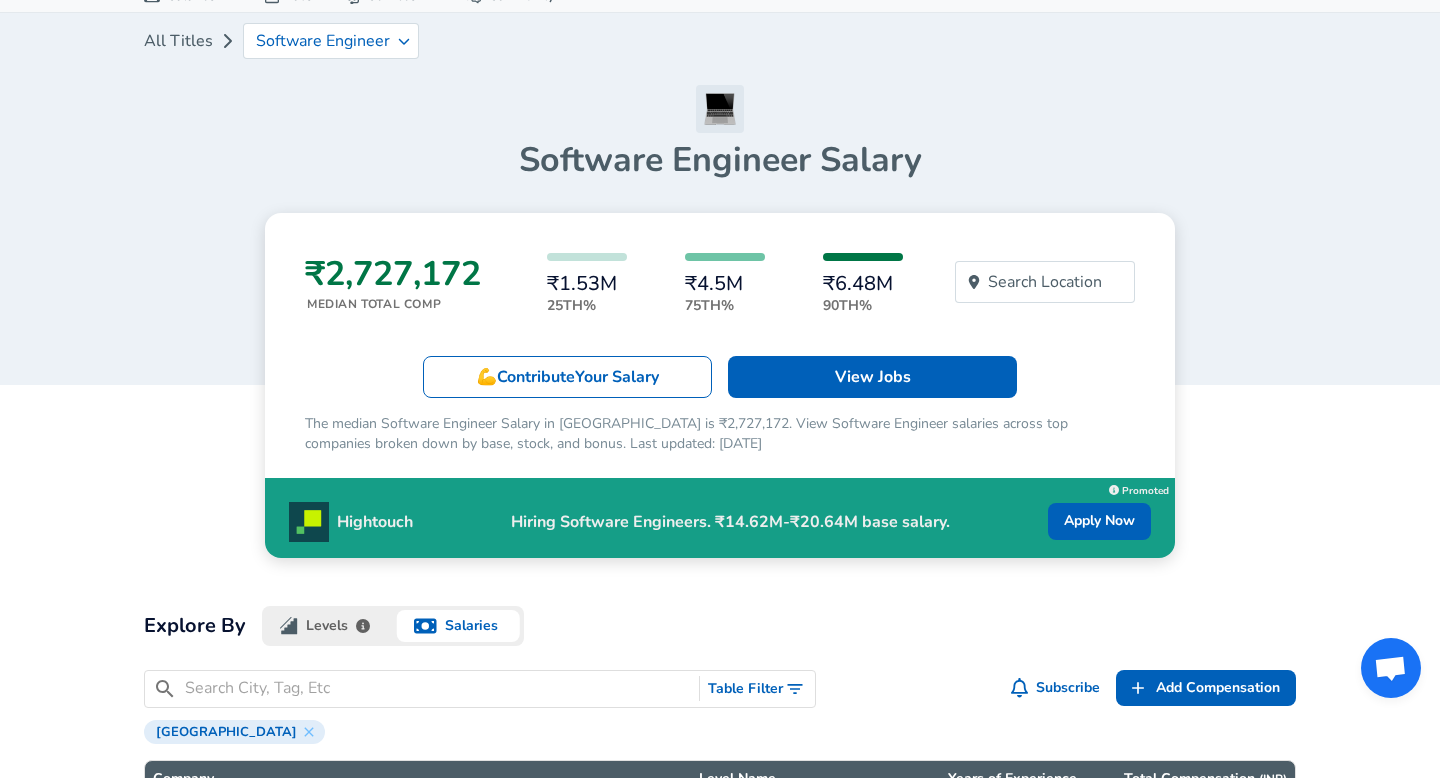scroll, scrollTop: 0, scrollLeft: 0, axis: both 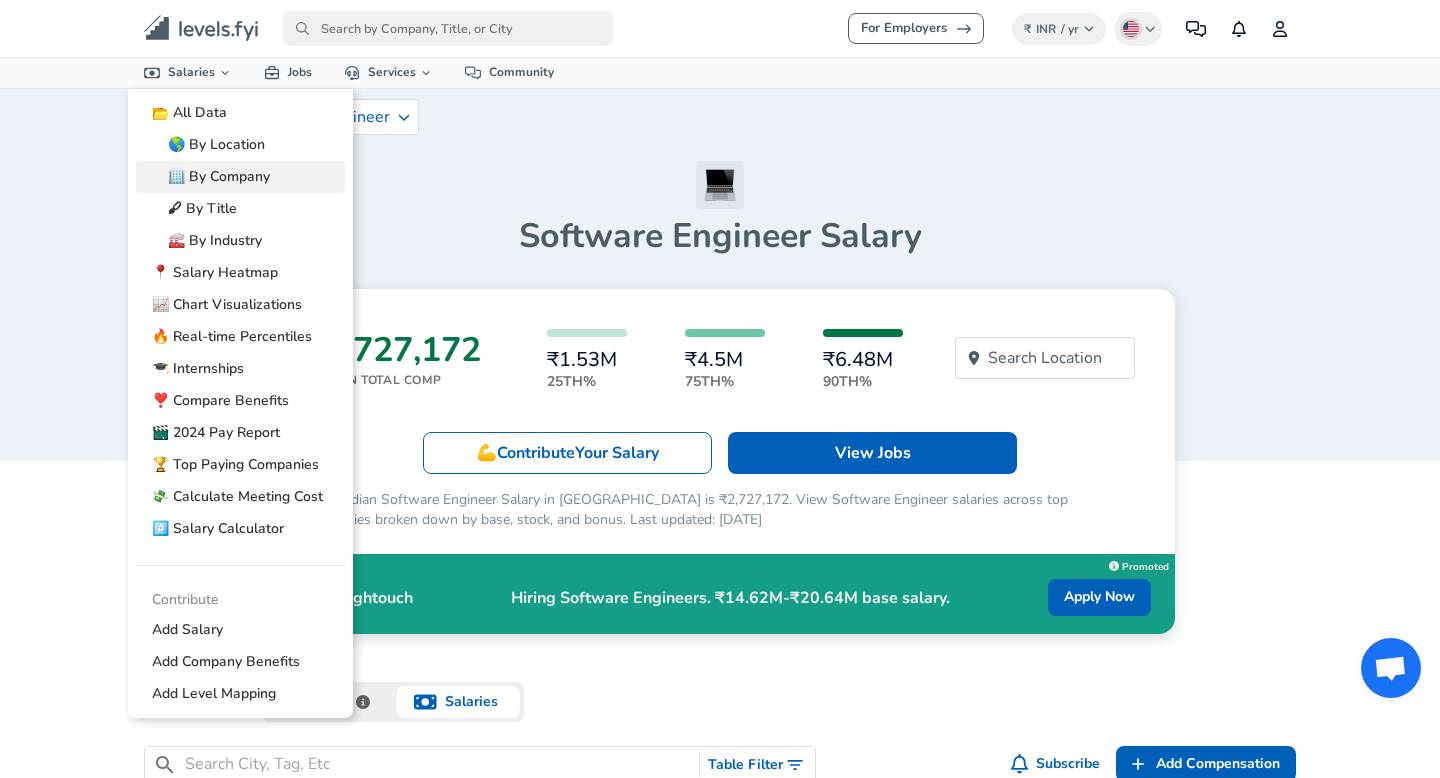 click on "🏢   By Company" at bounding box center (240, 177) 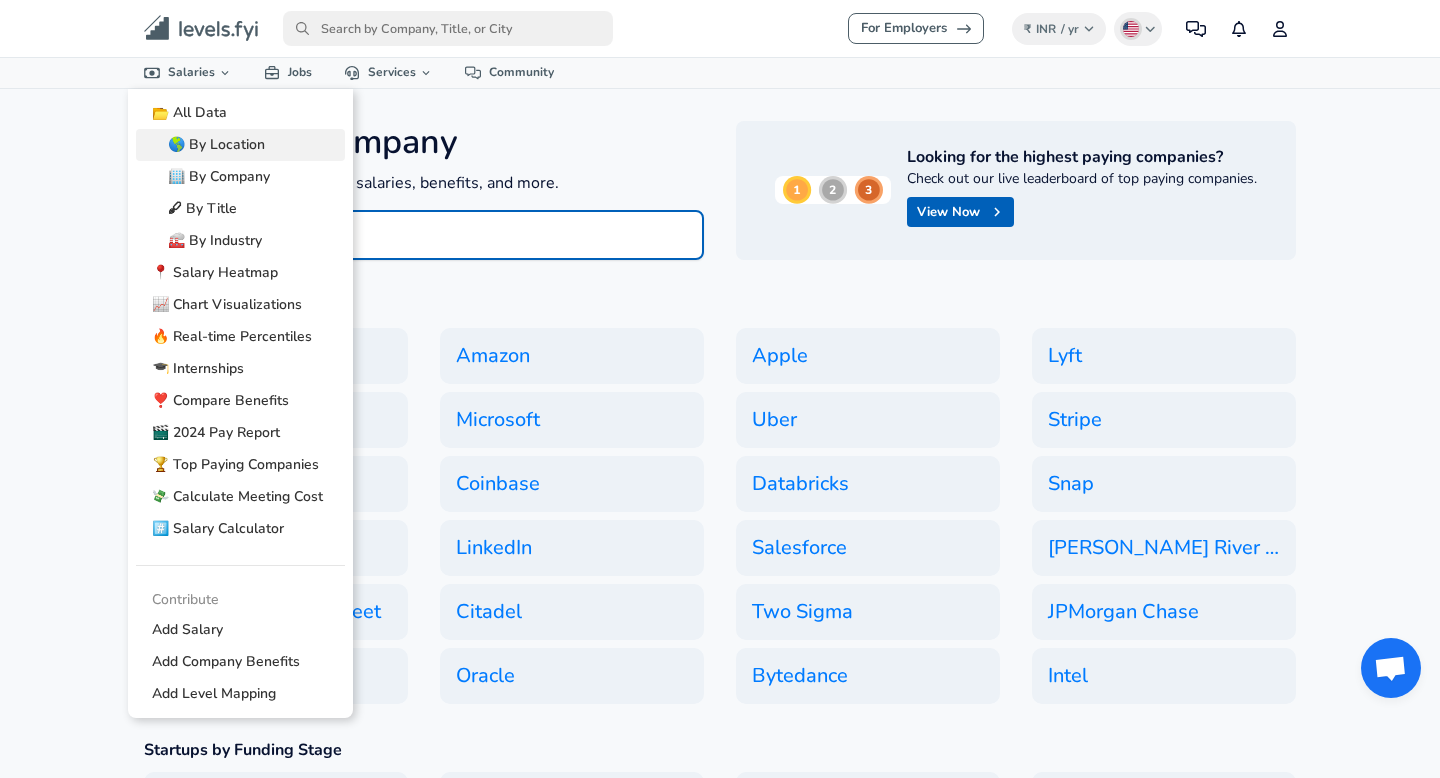 click on "🌎   By Location" at bounding box center (240, 145) 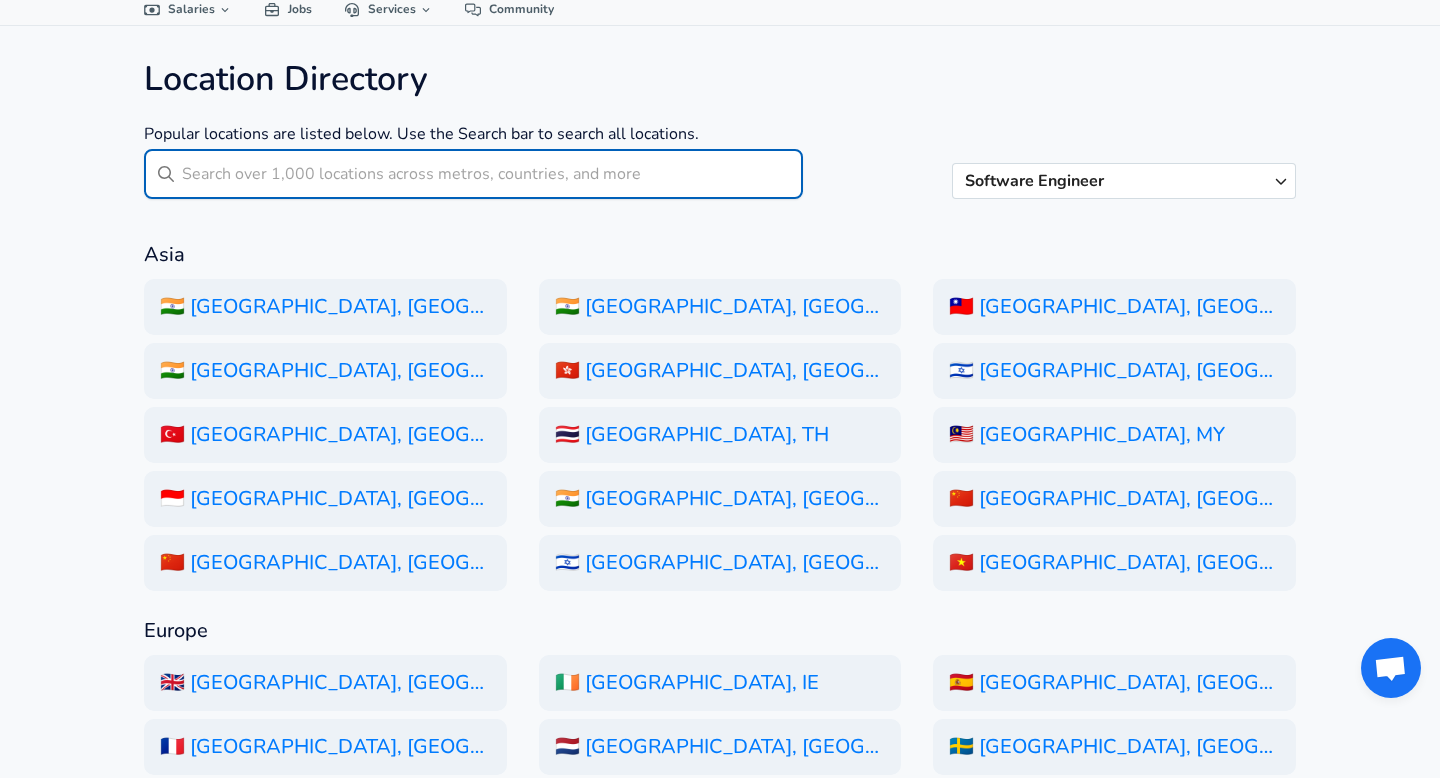 scroll, scrollTop: 0, scrollLeft: 0, axis: both 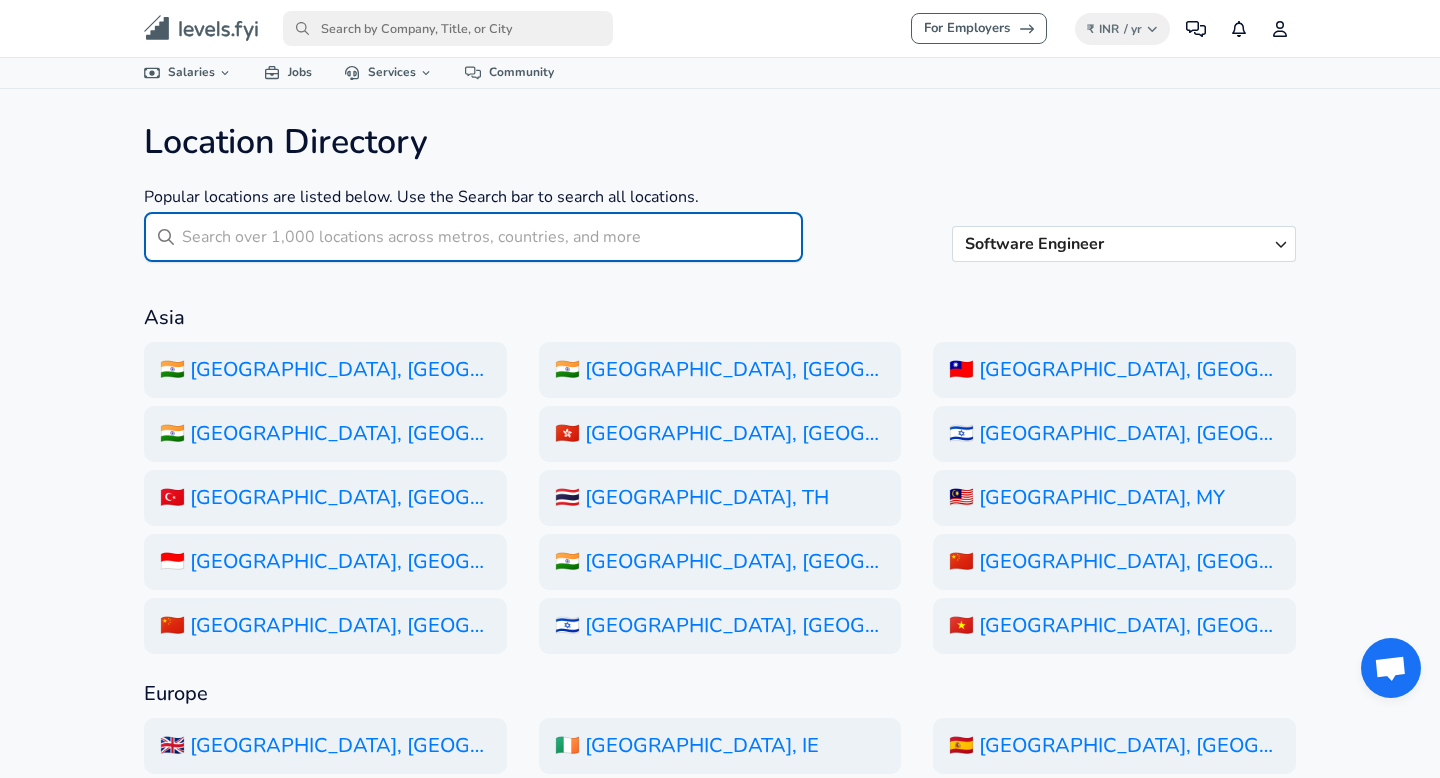 click at bounding box center (448, 28) 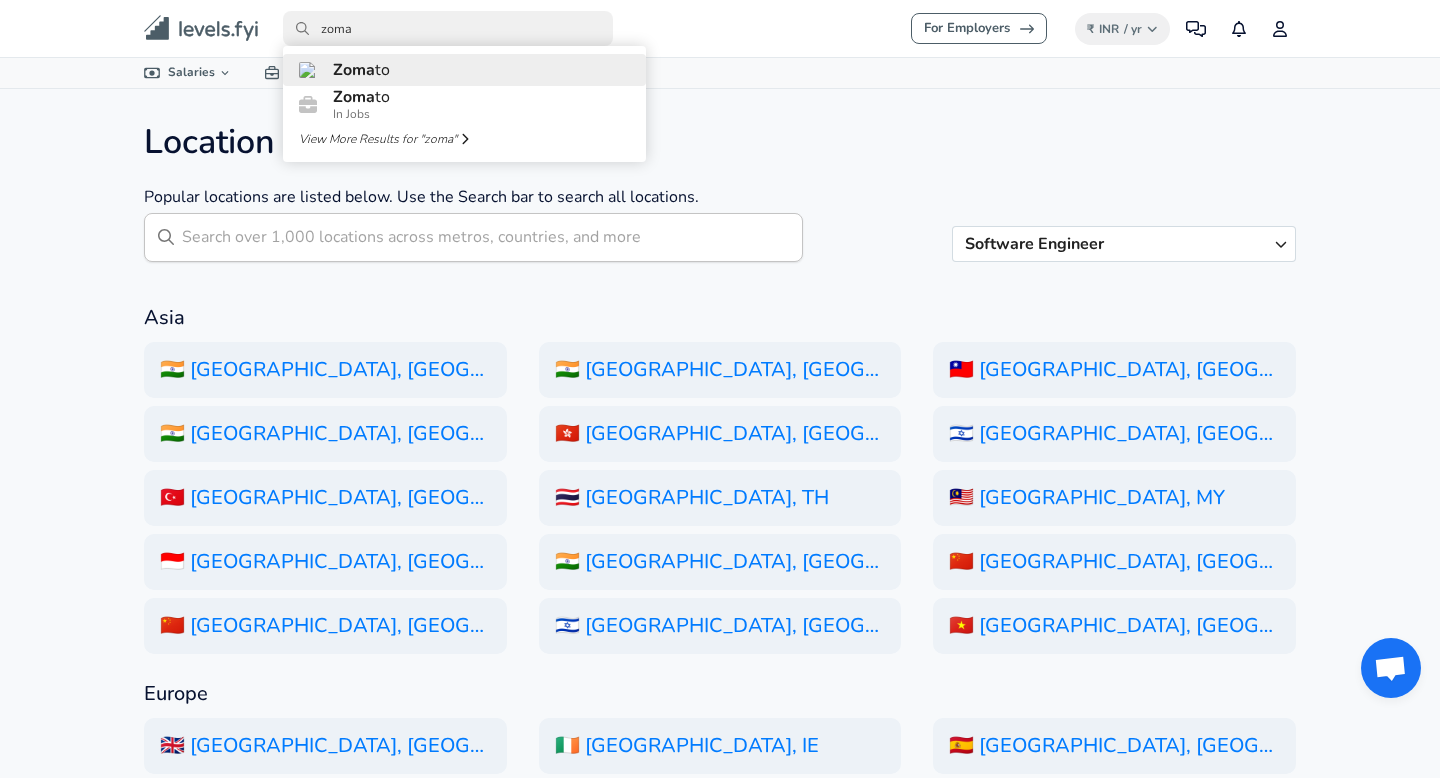 type on "zoma" 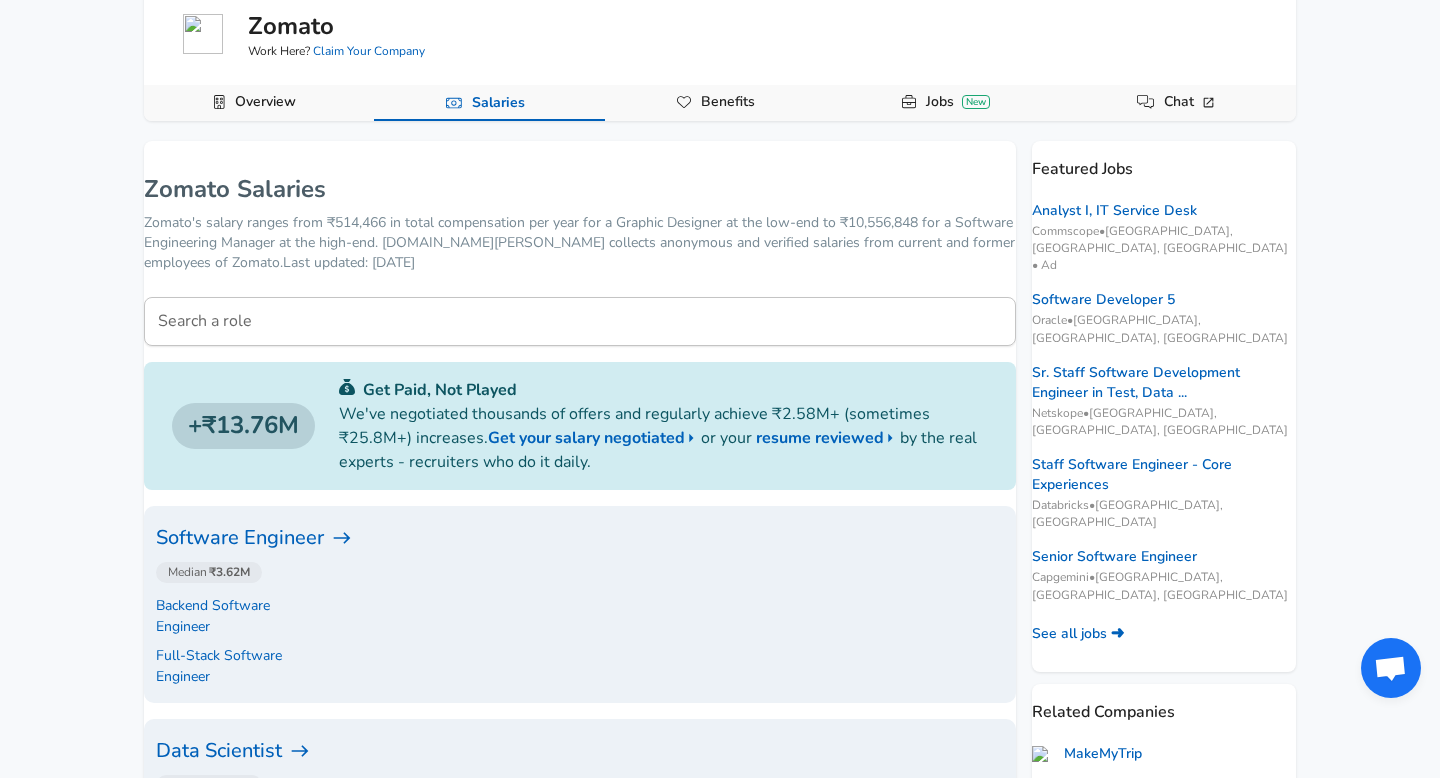 scroll, scrollTop: 171, scrollLeft: 0, axis: vertical 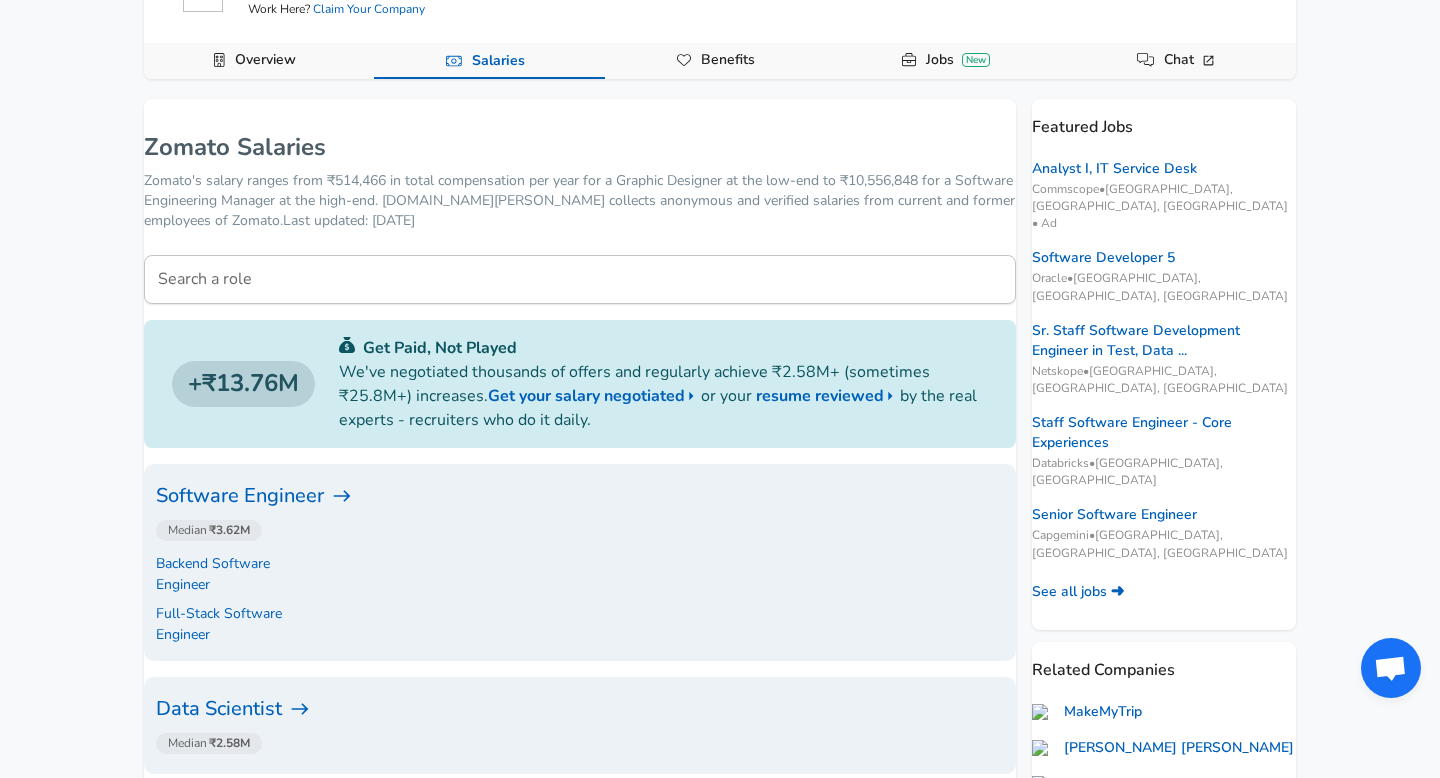 click on "Software Engineer" at bounding box center (580, 496) 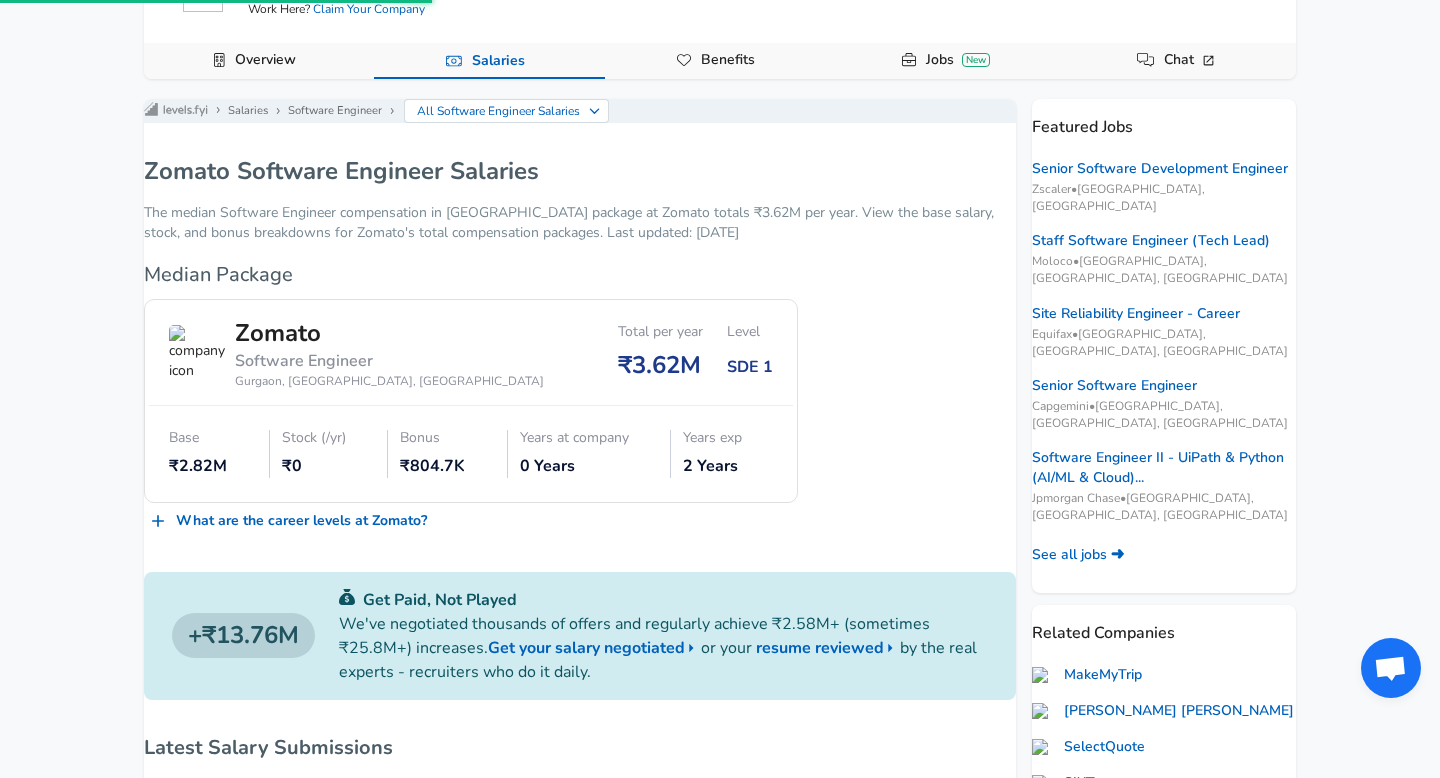 scroll, scrollTop: 0, scrollLeft: 0, axis: both 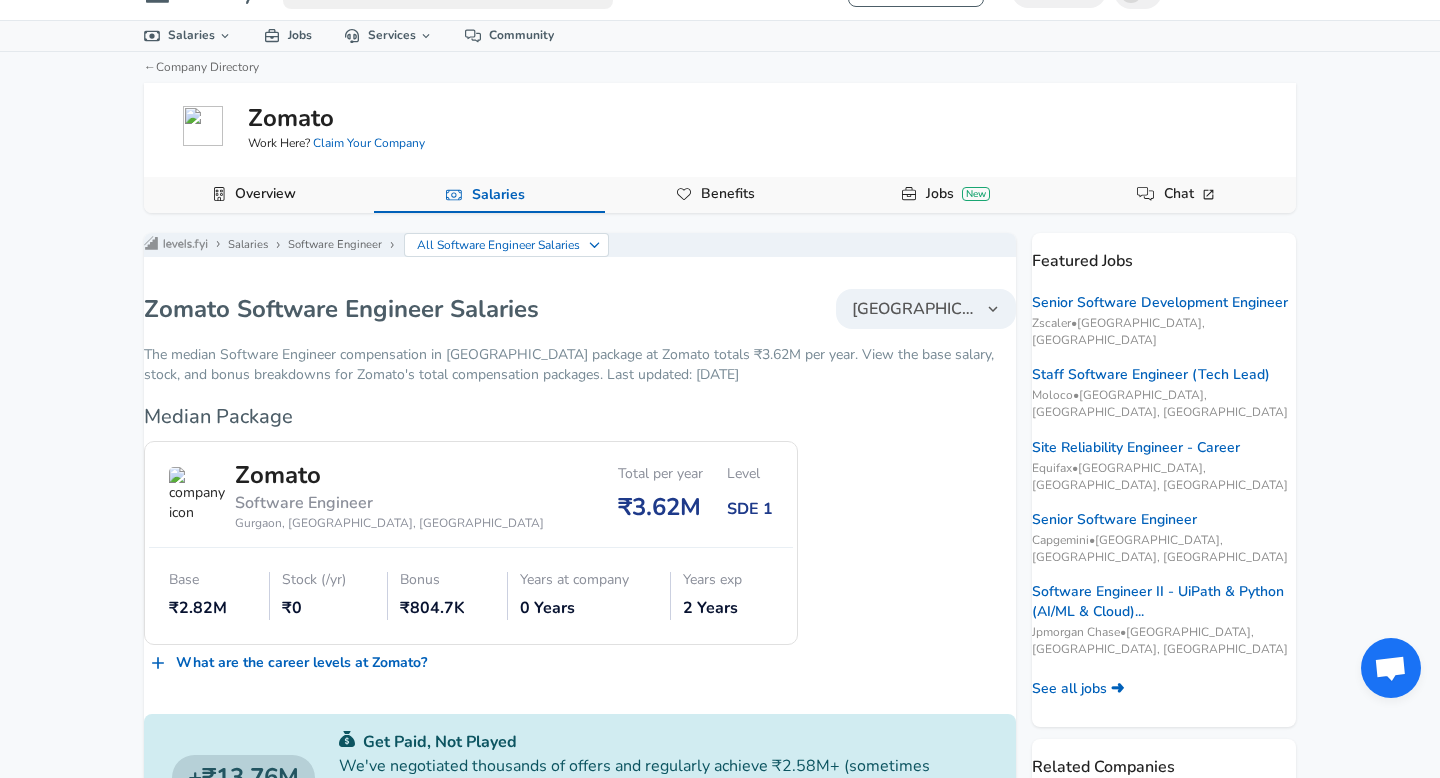 click on "Salaries" at bounding box center [498, 195] 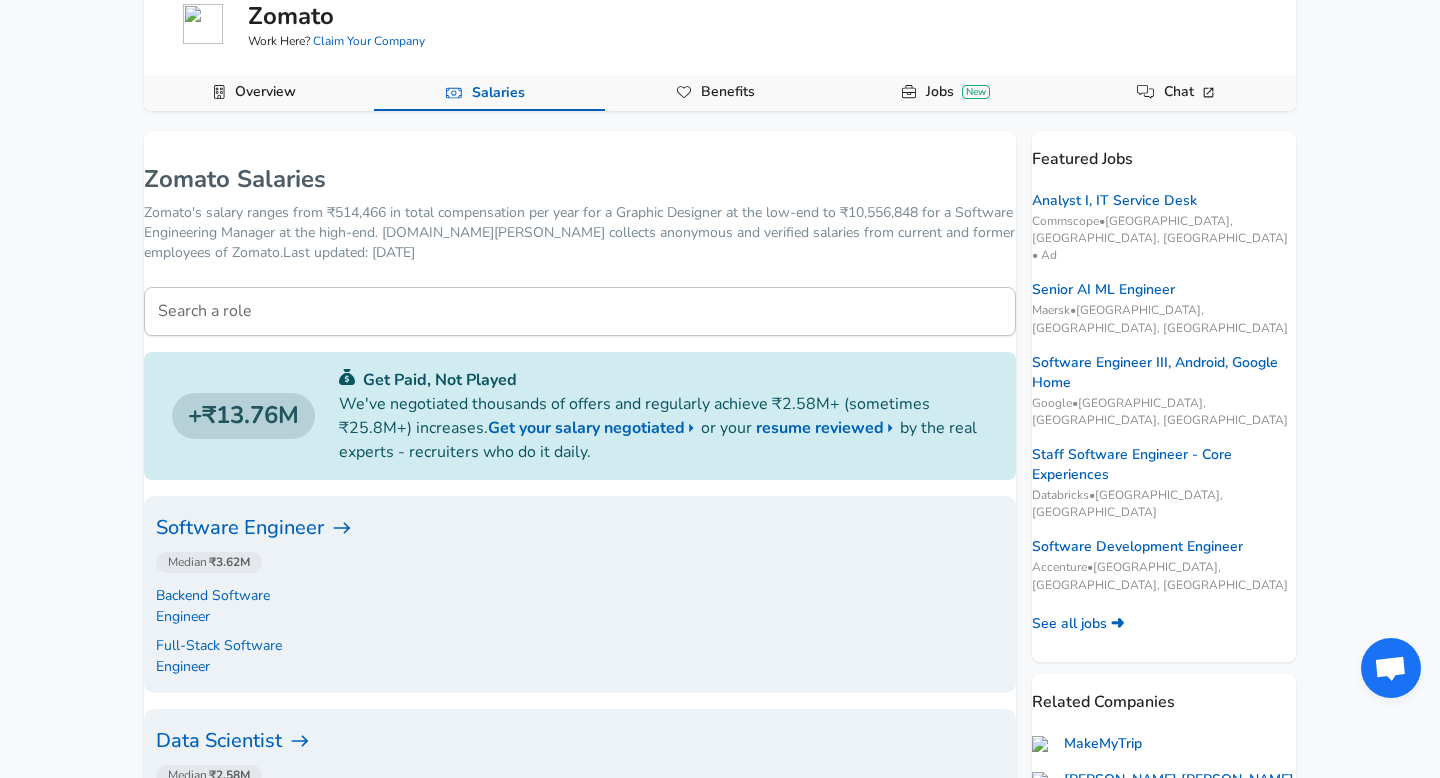 scroll, scrollTop: 141, scrollLeft: 0, axis: vertical 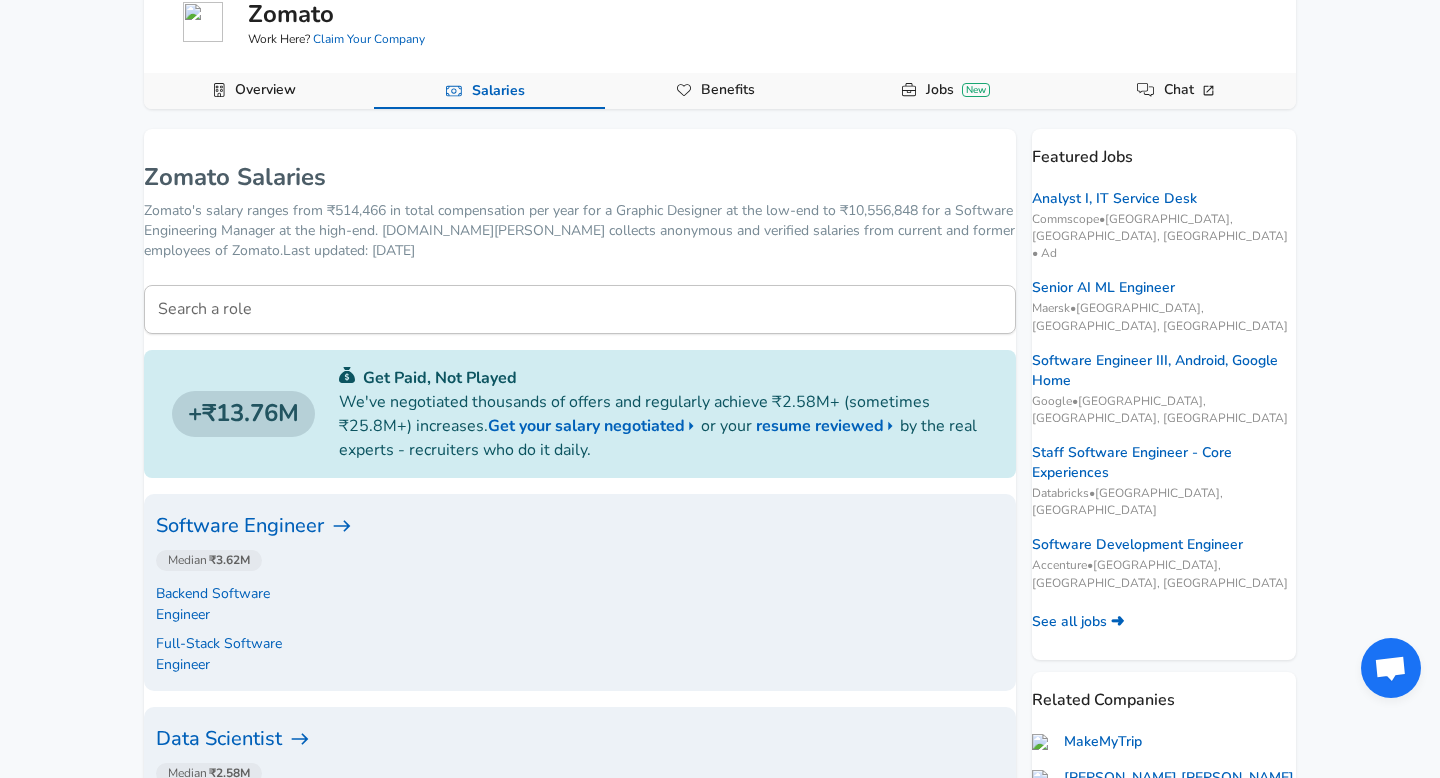 click on "Software Engineer" at bounding box center (580, 526) 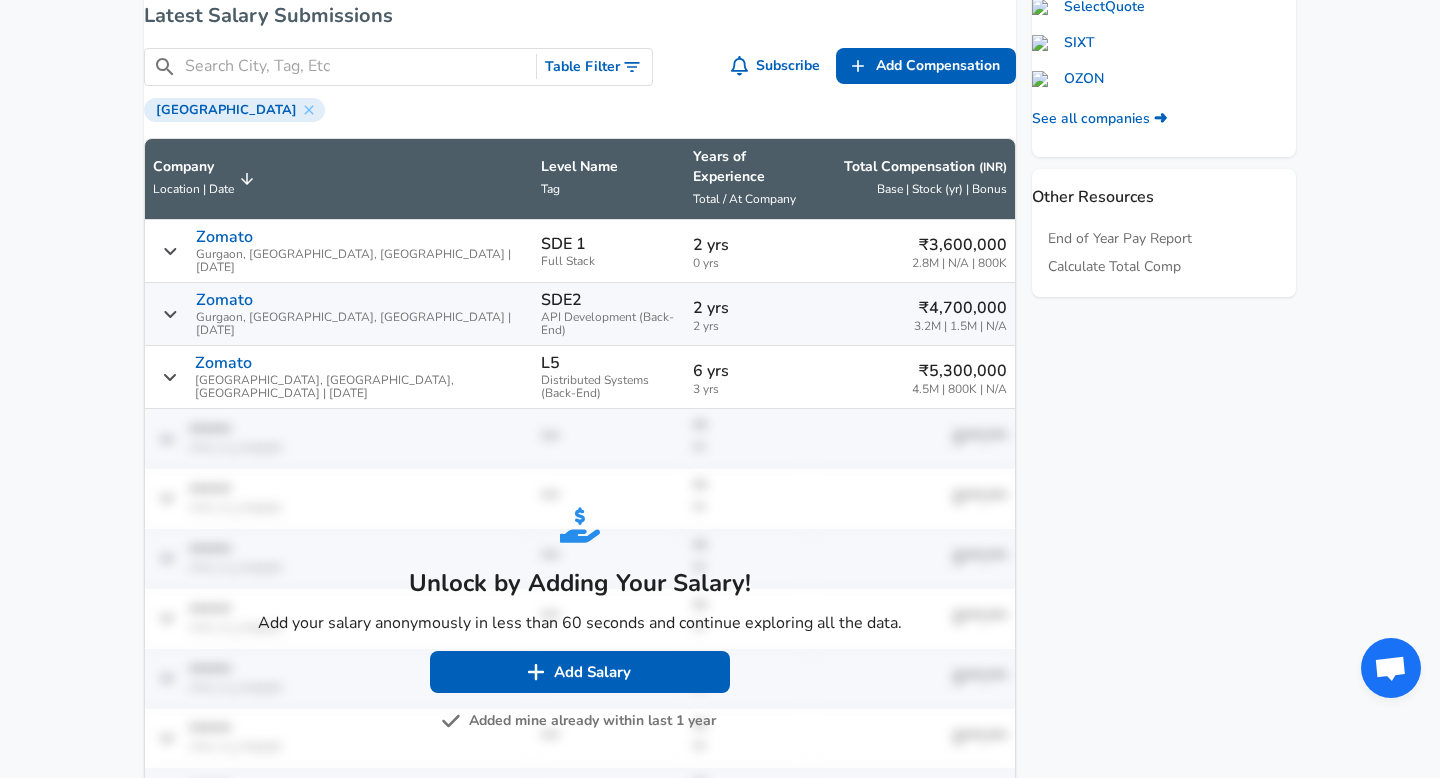 scroll, scrollTop: 953, scrollLeft: 0, axis: vertical 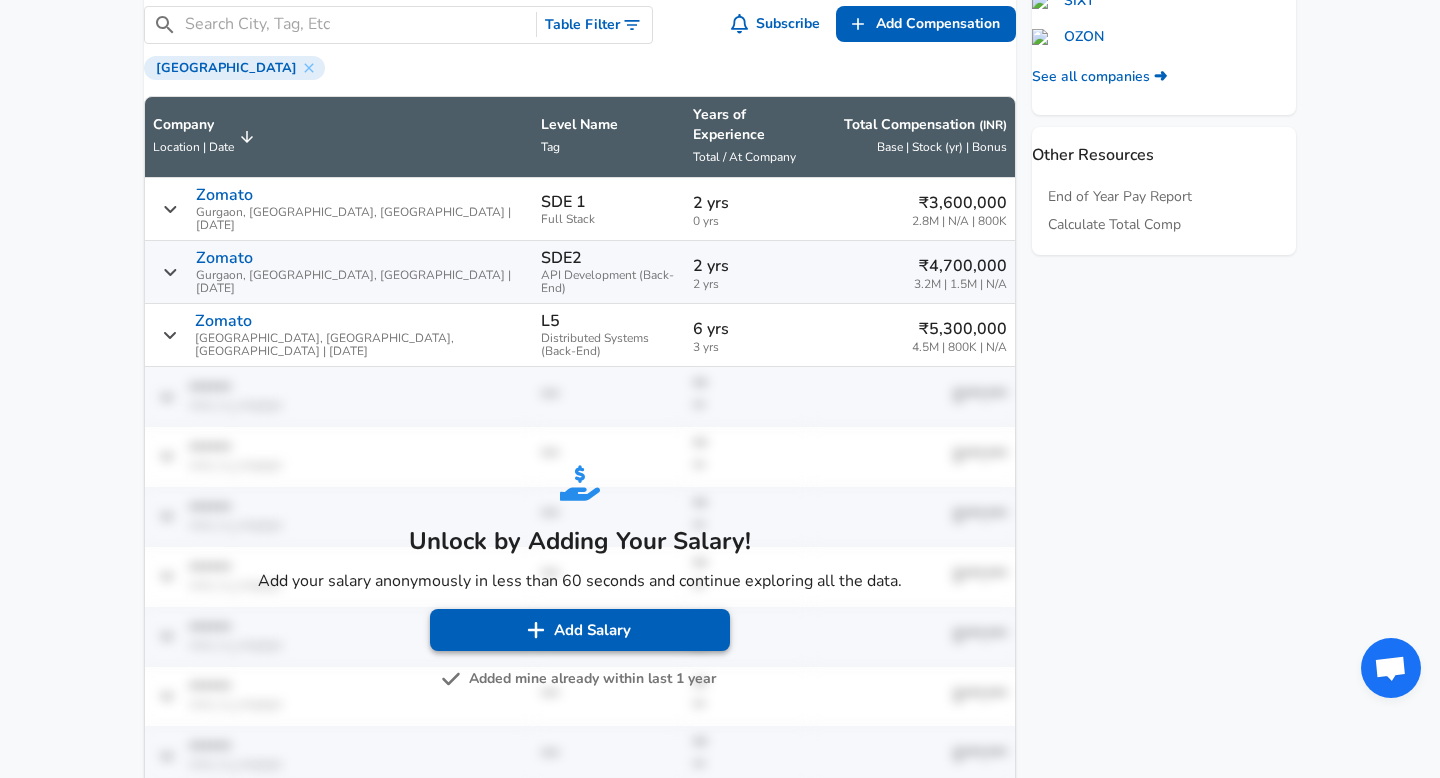 click on "Add Salary" at bounding box center [580, 630] 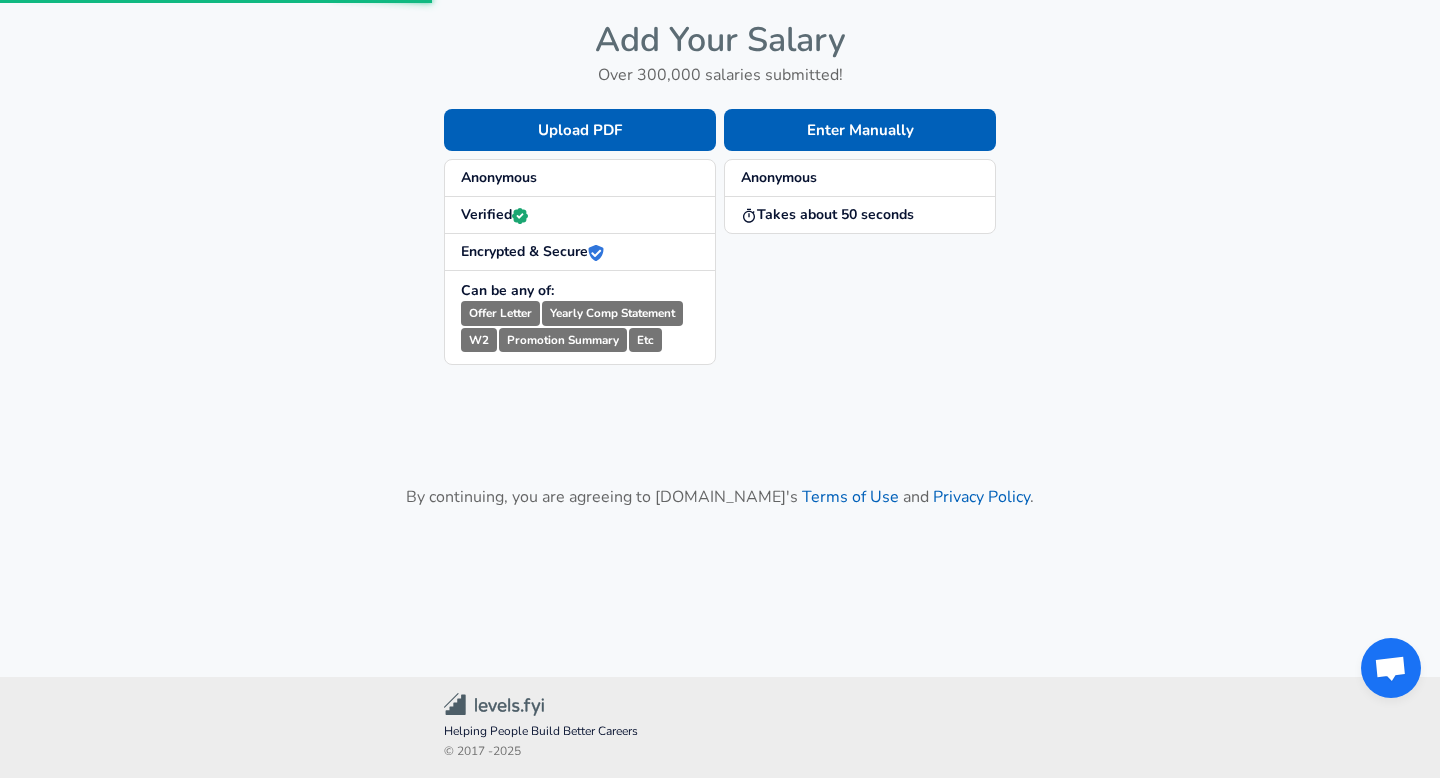 scroll, scrollTop: 0, scrollLeft: 0, axis: both 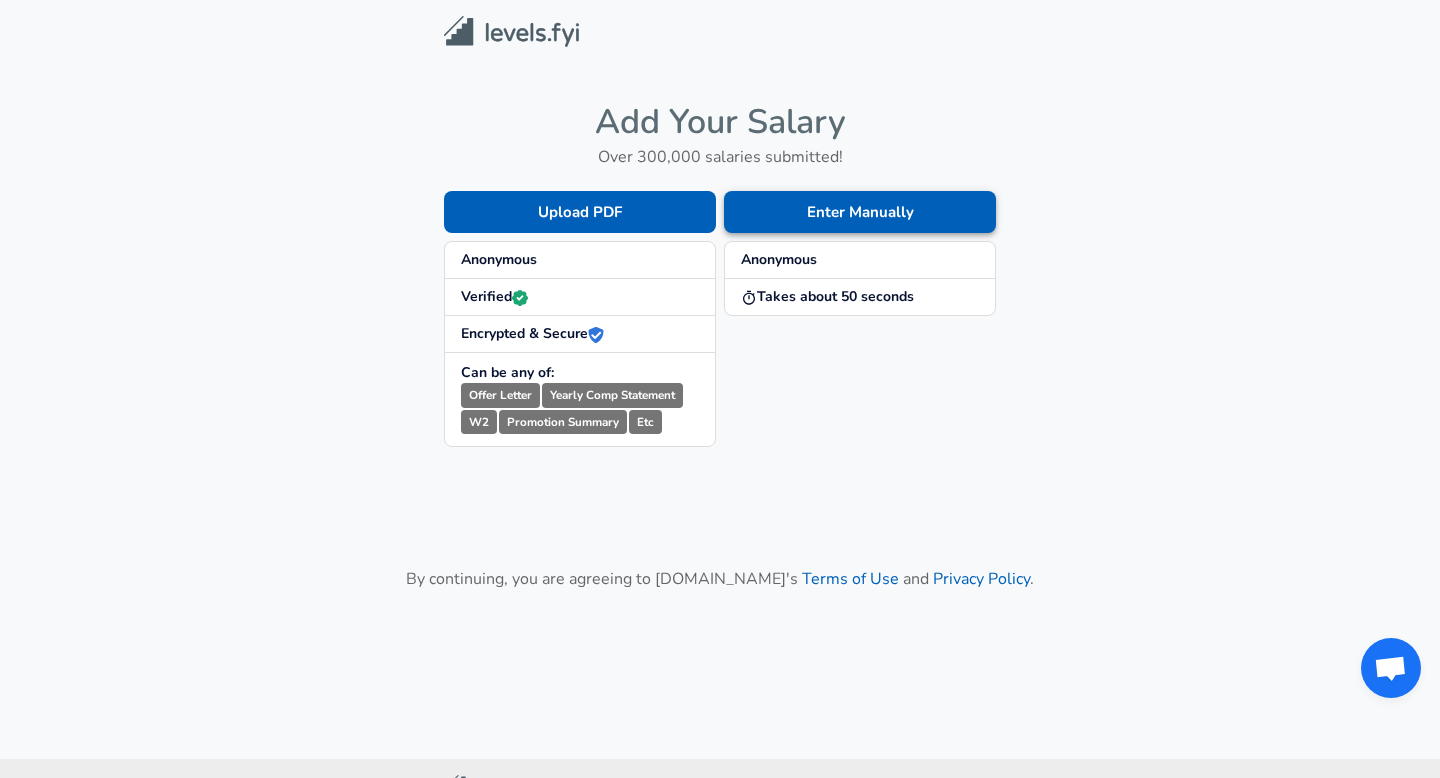 click on "Enter Manually" at bounding box center [860, 212] 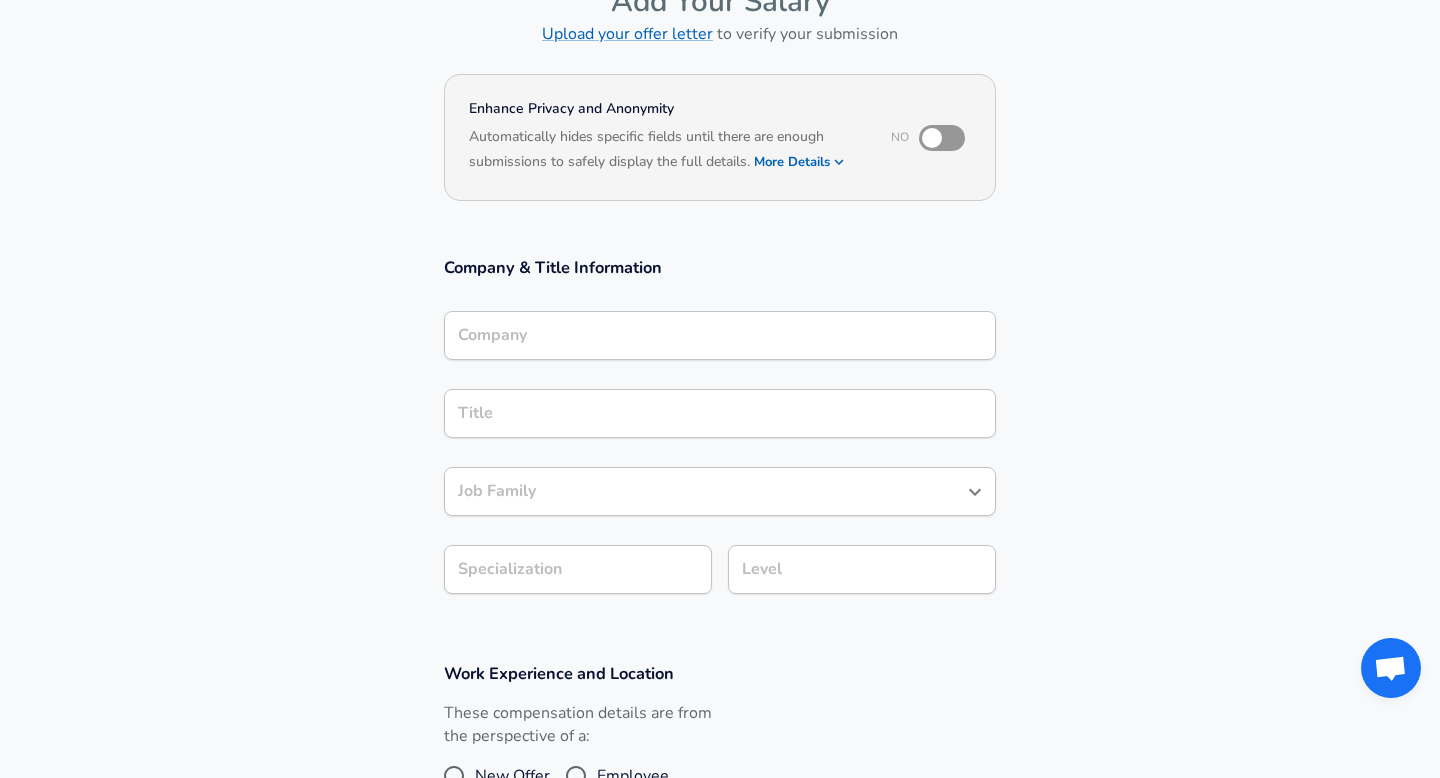 click on "Company" at bounding box center [720, 335] 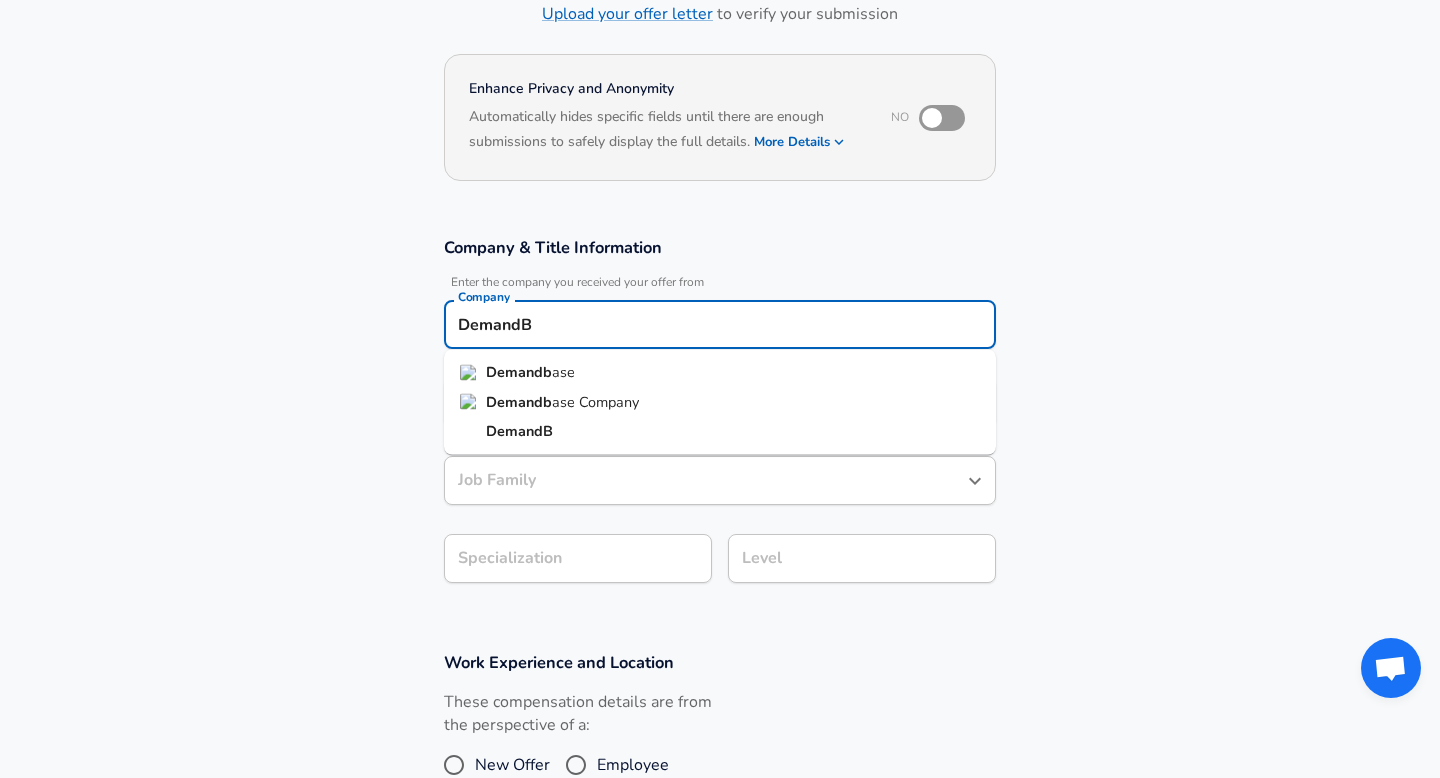 click on "ase" at bounding box center [563, 372] 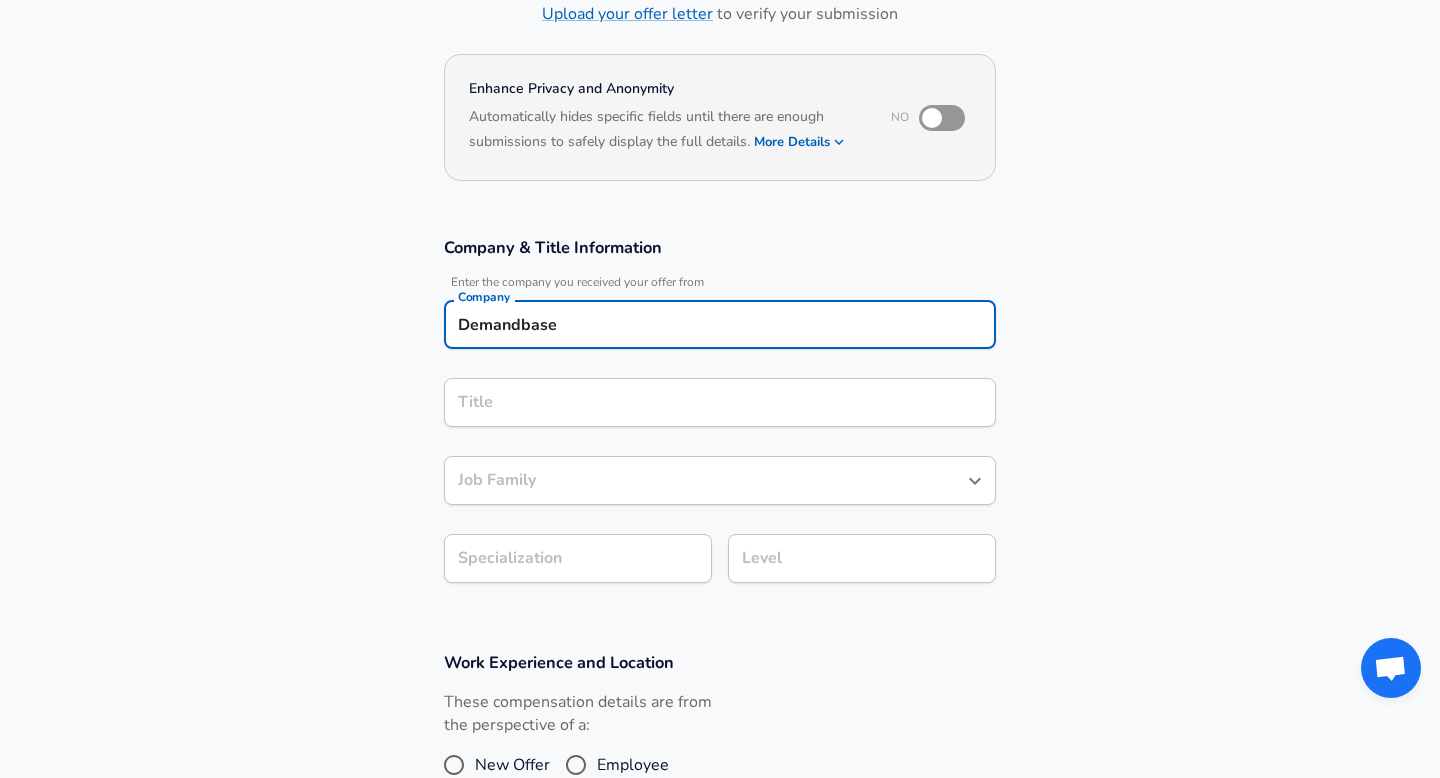type on "Demandbase" 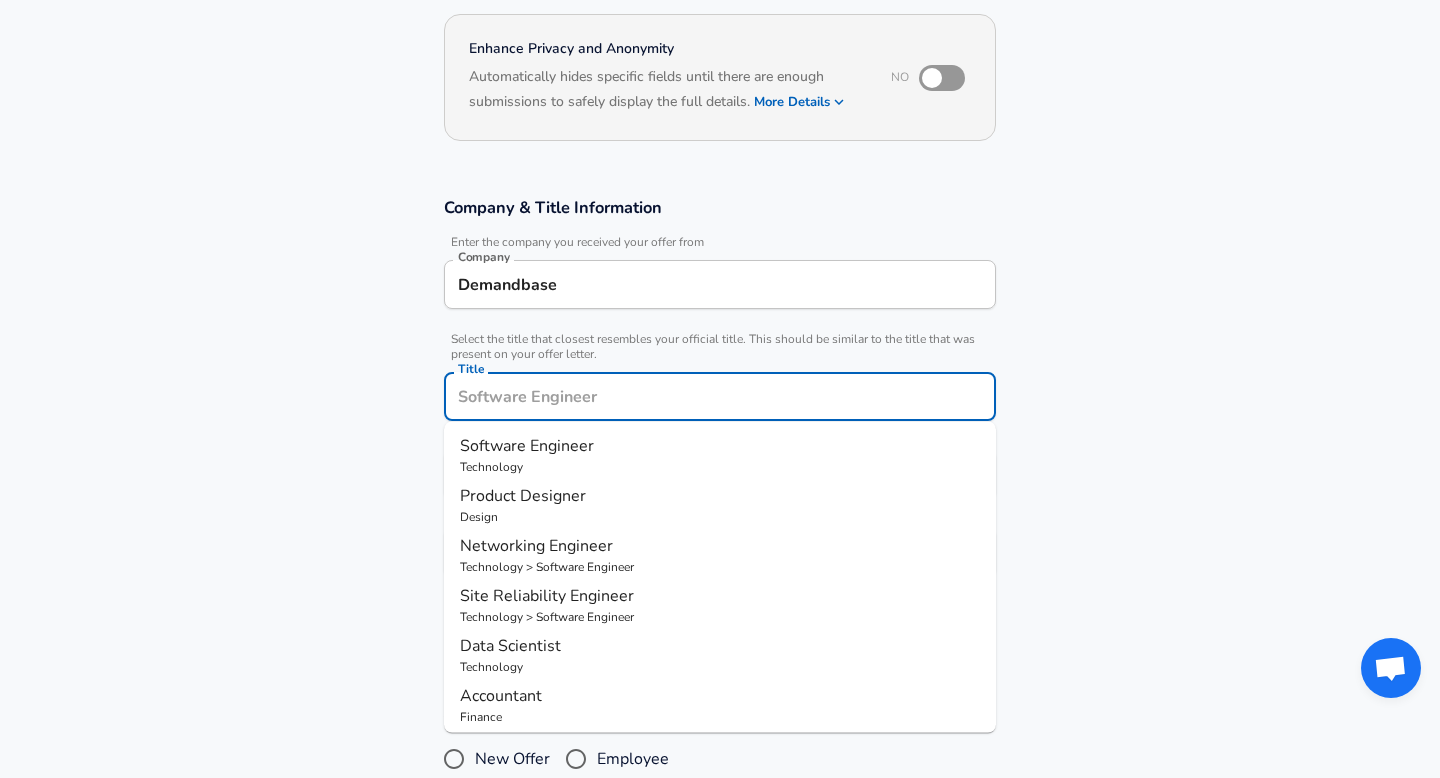 click on "Software Engineer" at bounding box center (527, 446) 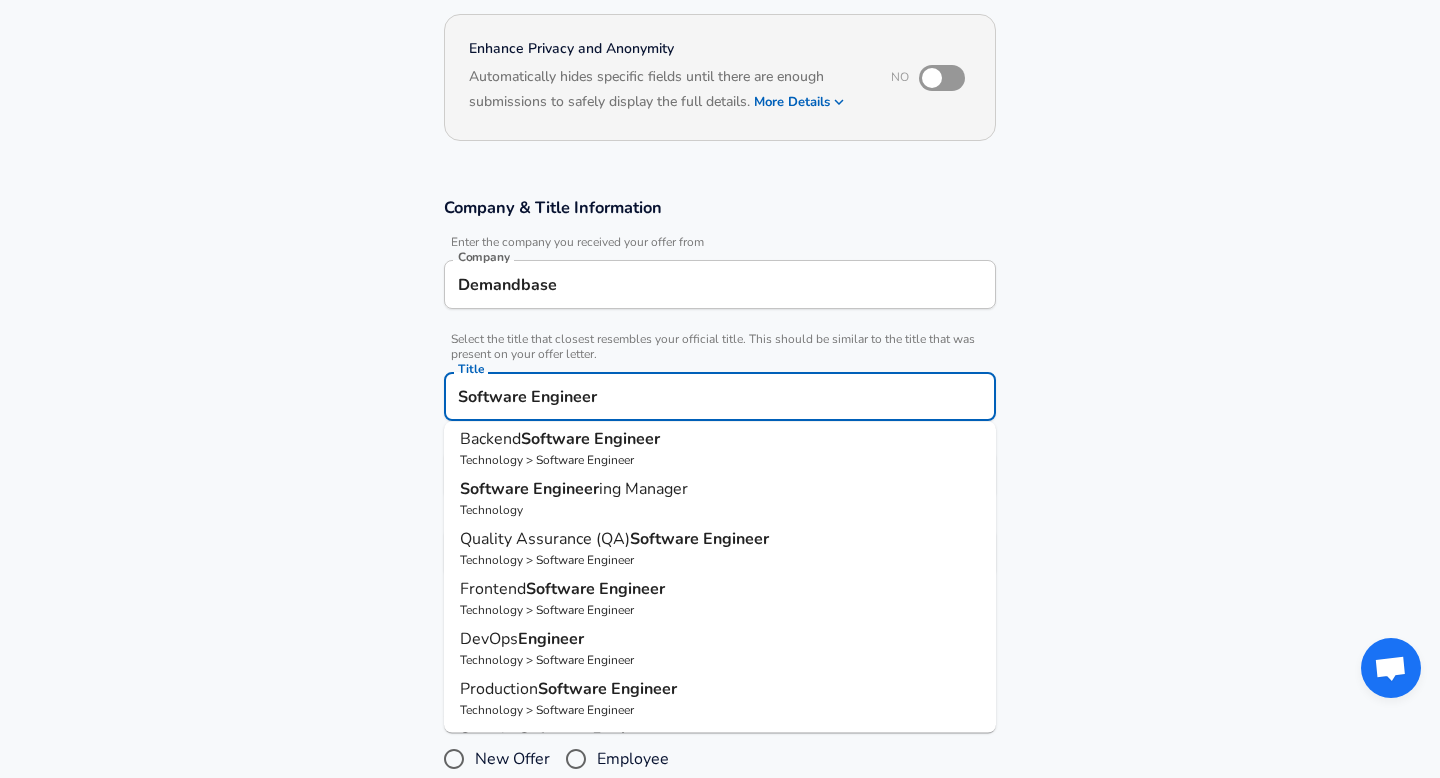 scroll, scrollTop: 0, scrollLeft: 0, axis: both 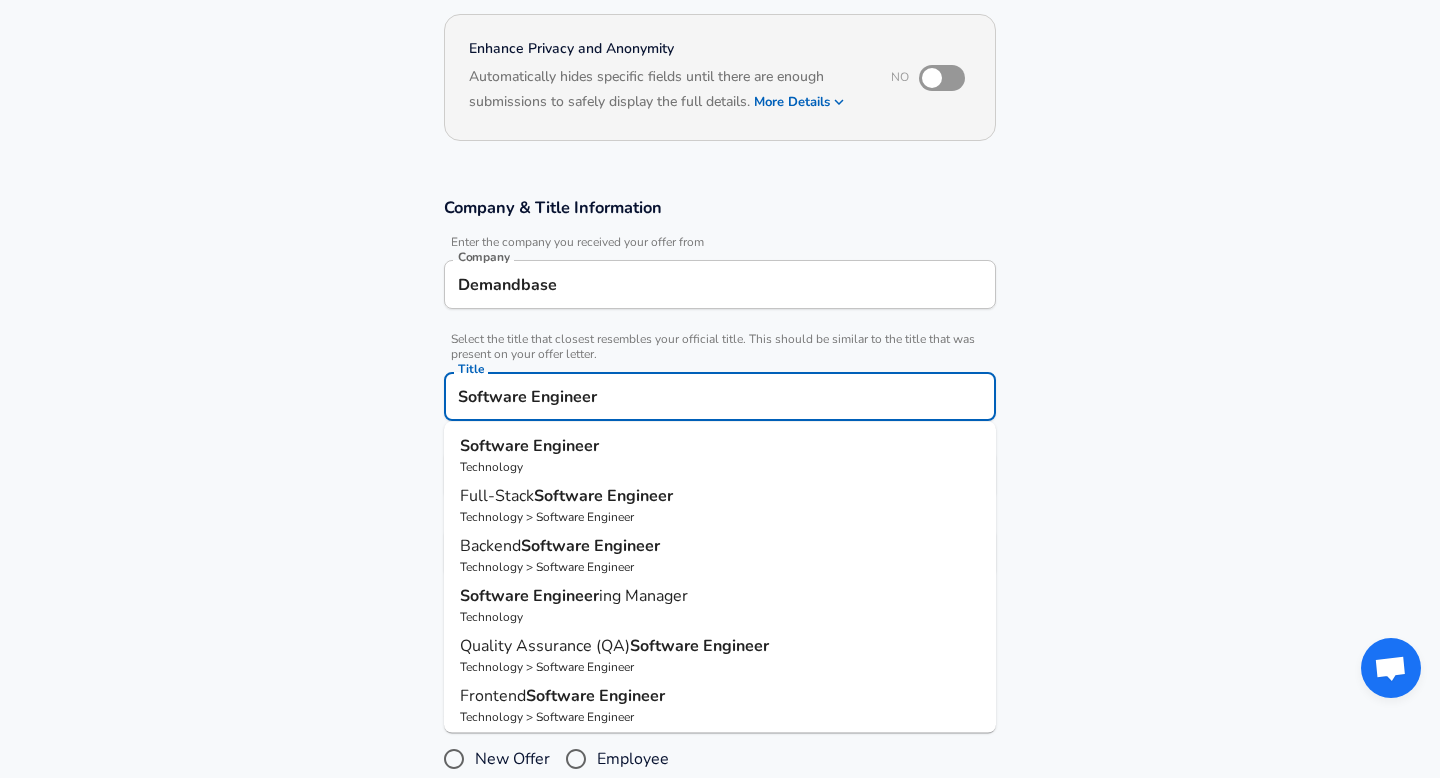 click on "Backend  Software     Engineer" at bounding box center [720, 546] 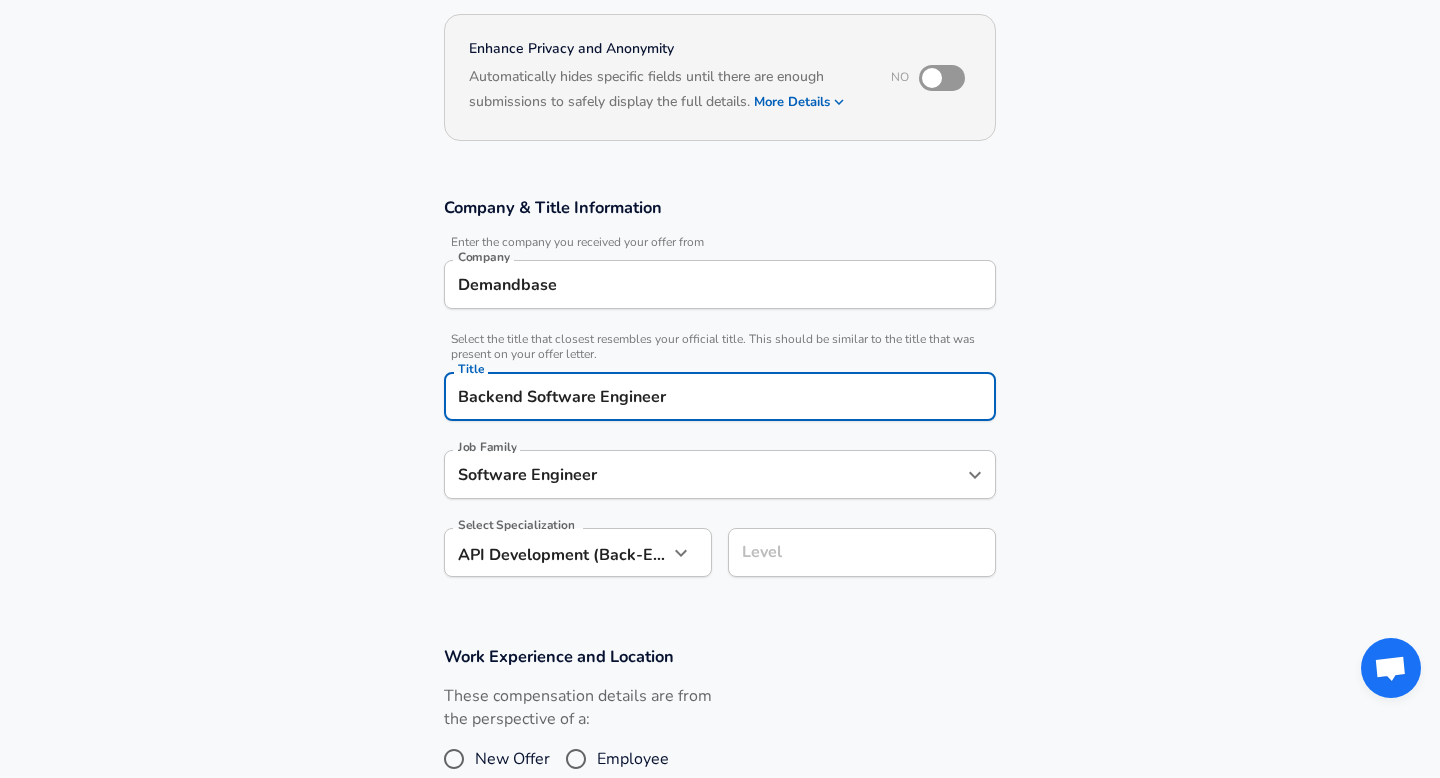 type on "Backend Software Engineer" 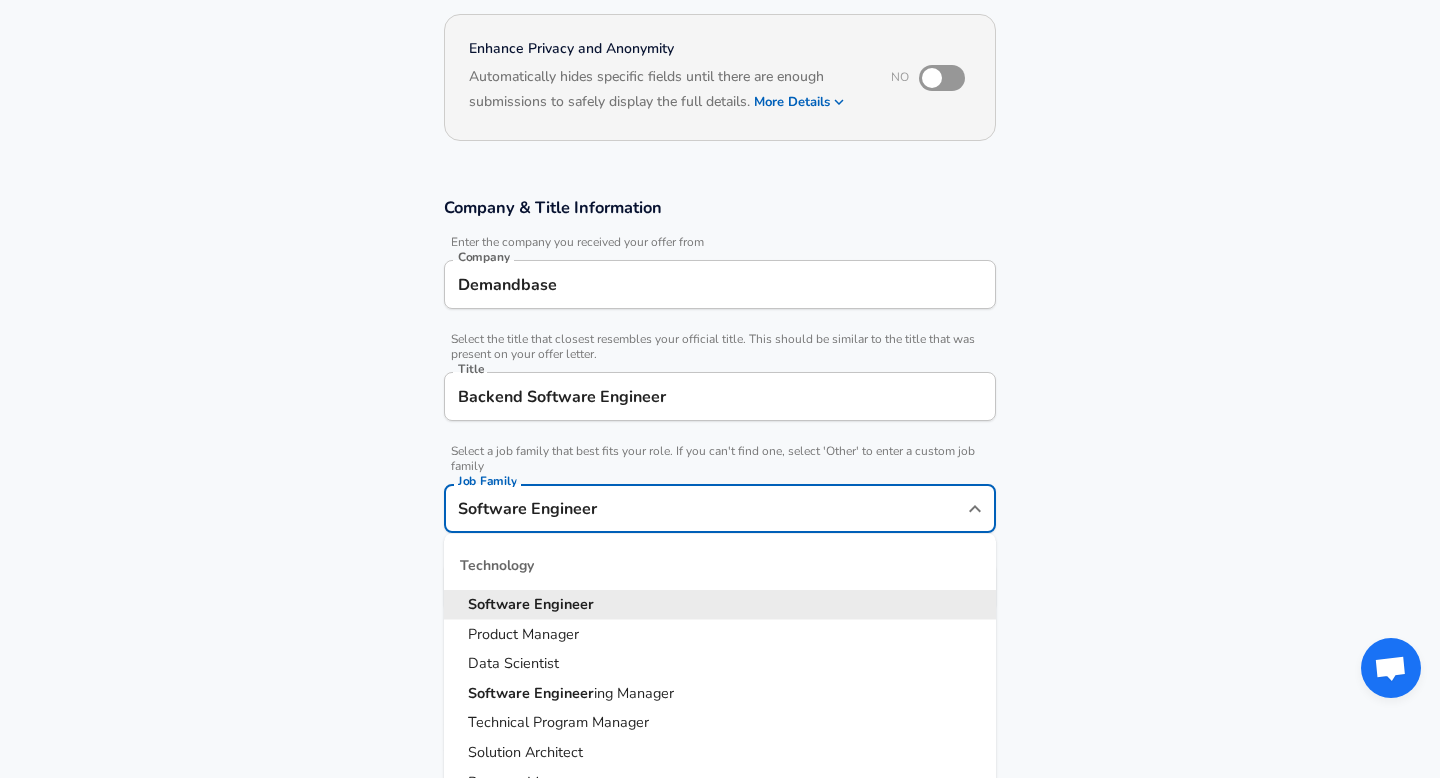 scroll, scrollTop: 223, scrollLeft: 0, axis: vertical 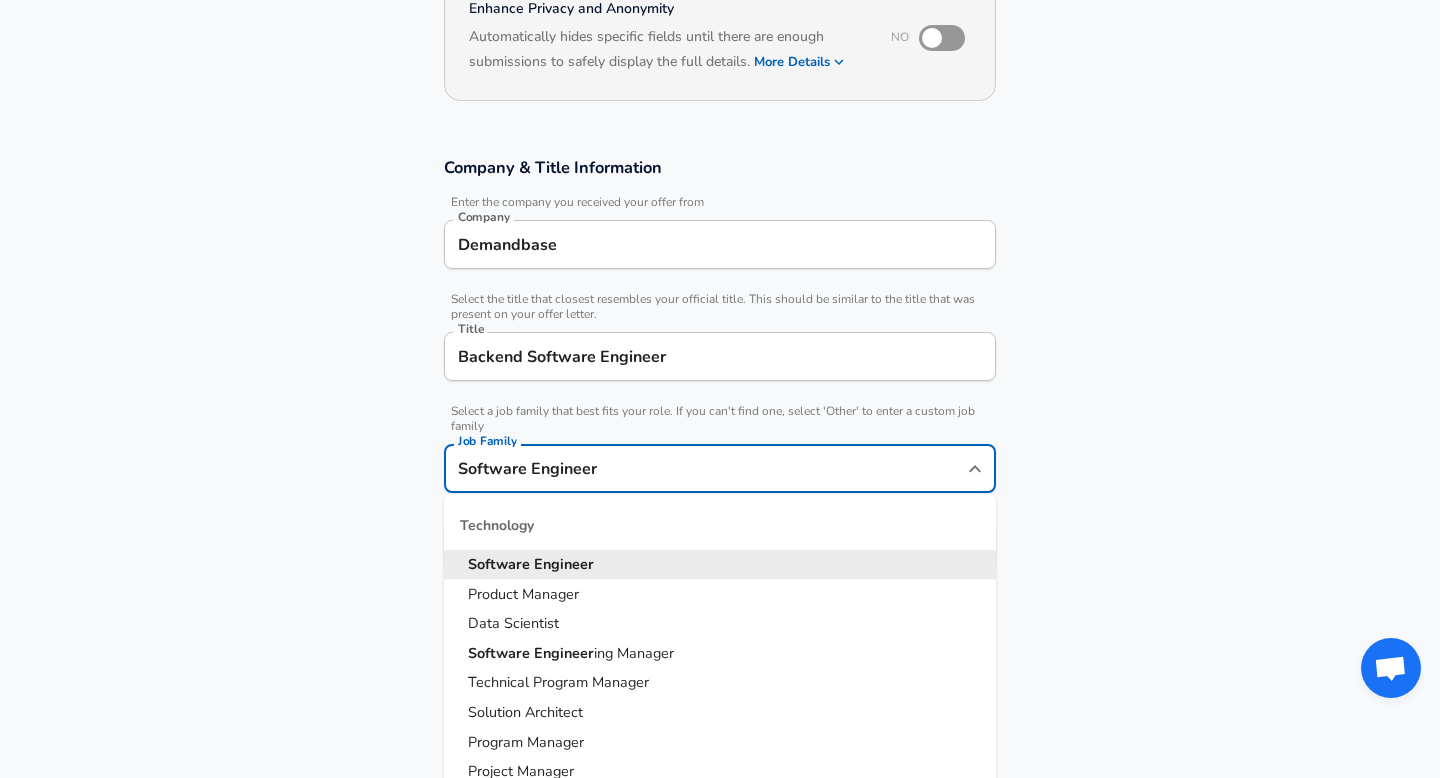 click on "Company & Title Information   Enter the company you received your offer from Company Demandbase Company   Select the title that closest resembles your official title. This should be similar to the title that was present on your offer letter. Title Backend Software Engineer Title   Select a job family that best fits your role. If you can't find one, select 'Other' to enter a custom job family Job Family Software Engineer Job Family Technology Software     Engineer Product Manager Data Scientist Software     Engineer ing Manager Technical Program Manager Solution Architect Program Manager Project Manager Data Science Manager Technical Writer Engineering Biomedical  Engineer Civil  Engineer Hardware  Engineer Mechanical  Engineer Geological  Engineer Electrical  Engineer Controls  Engineer Chemical  Engineer Aerospace  Engineer Materials  Engineer Optical  Engineer MEP  Engineer Prompt  Engineer Business Management Consultant Business Development Sales Sales Legal Legal Sales Sales  Engineer Legal Sales Design" at bounding box center [720, 374] 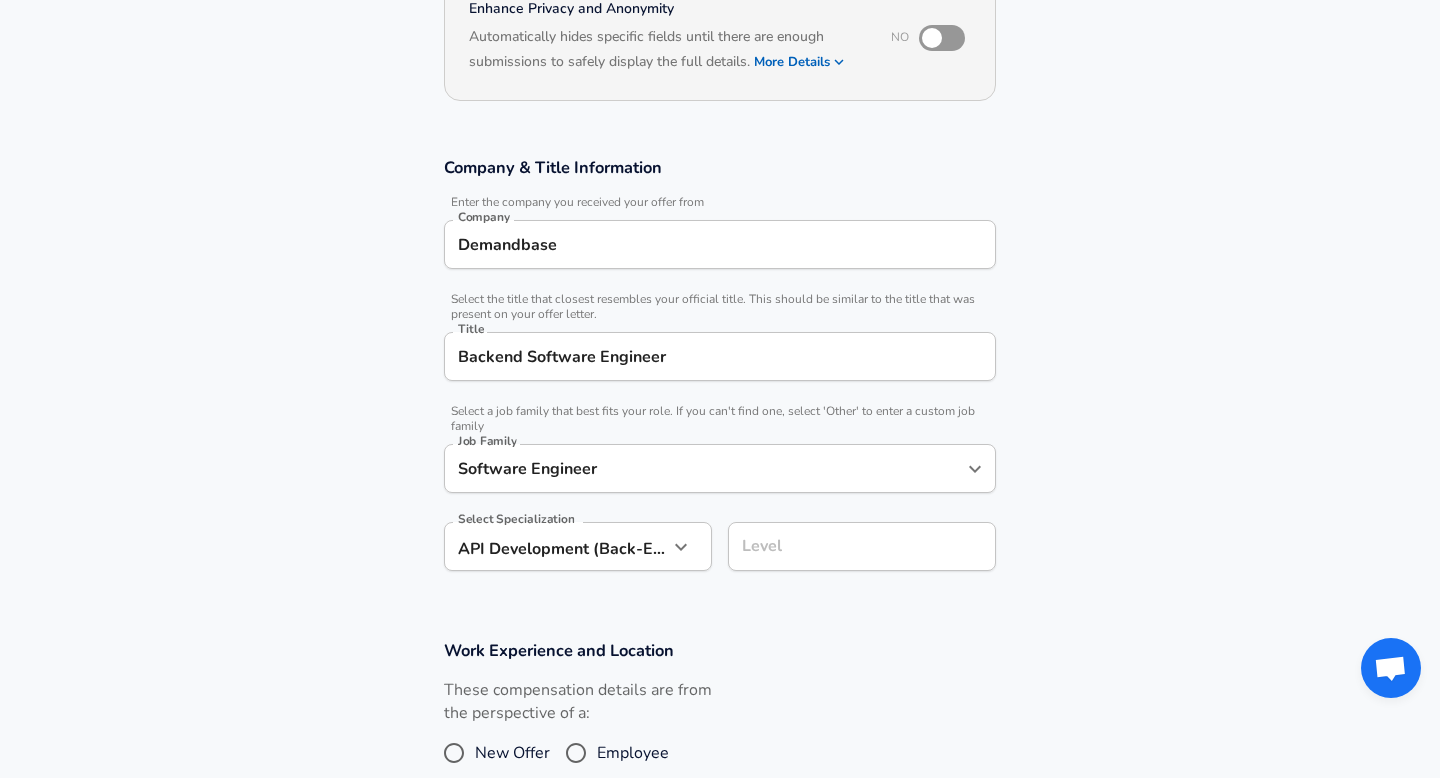 scroll, scrollTop: 250, scrollLeft: 0, axis: vertical 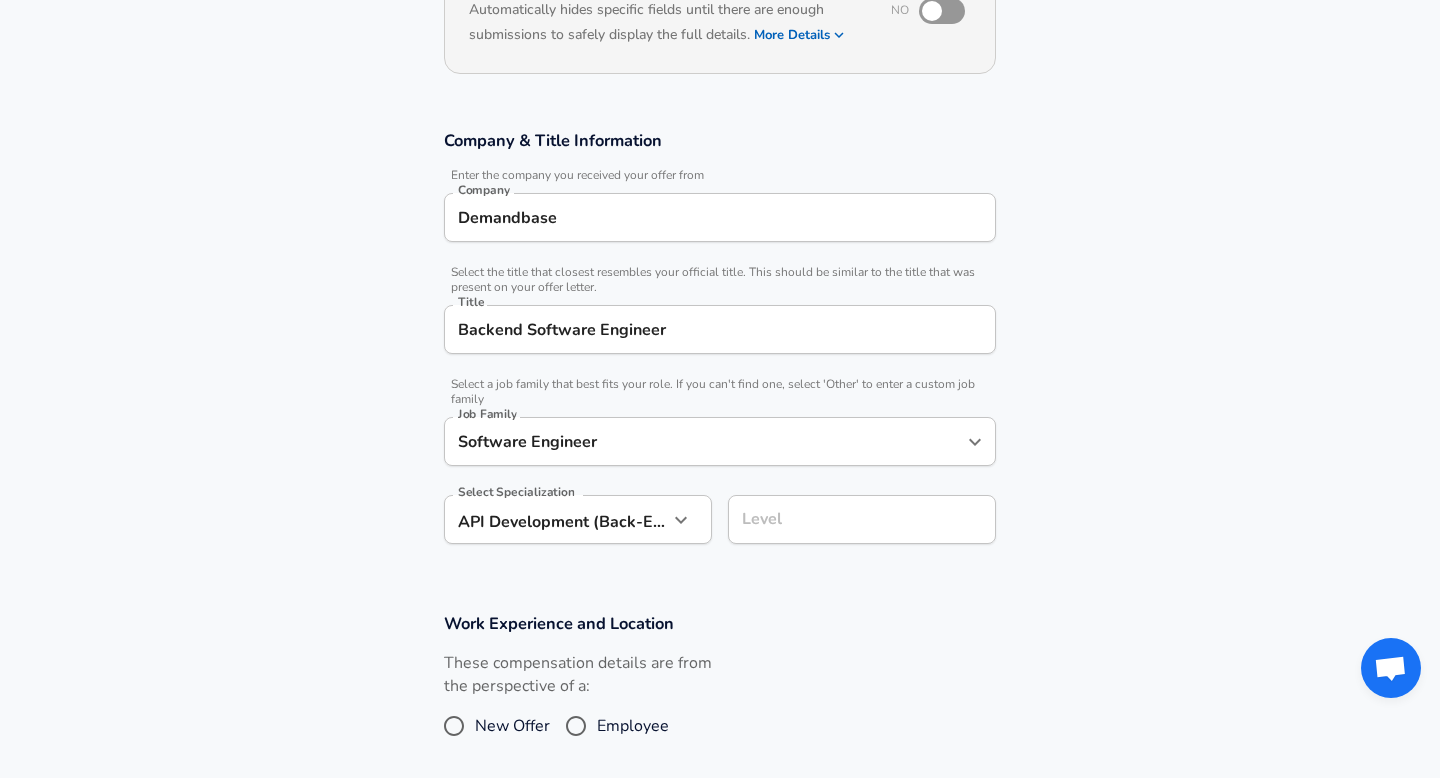 click on "Software Engineer Job Family" at bounding box center (720, 441) 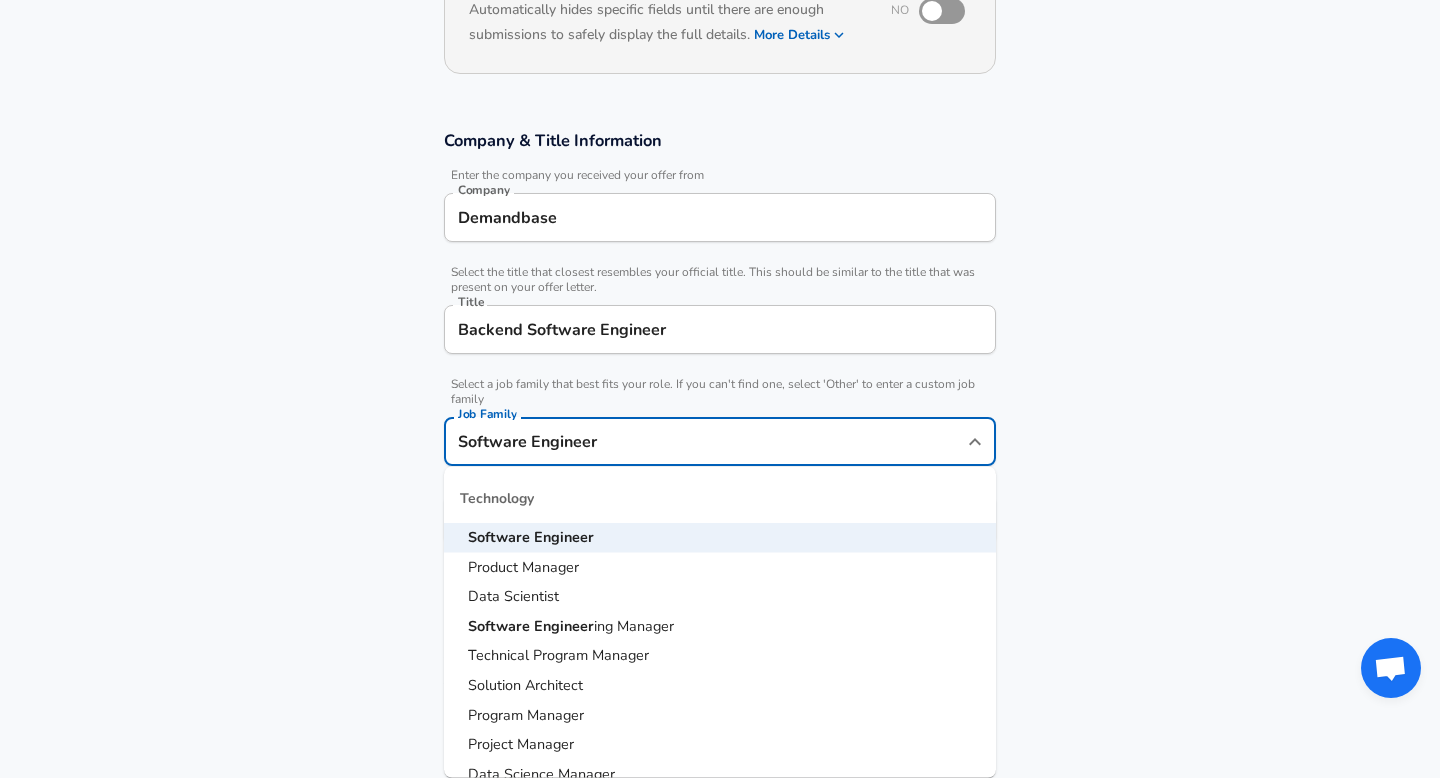 click on "Work Experience and Location These compensation details are from the perspective of a: New Offer Employee" at bounding box center (720, 689) 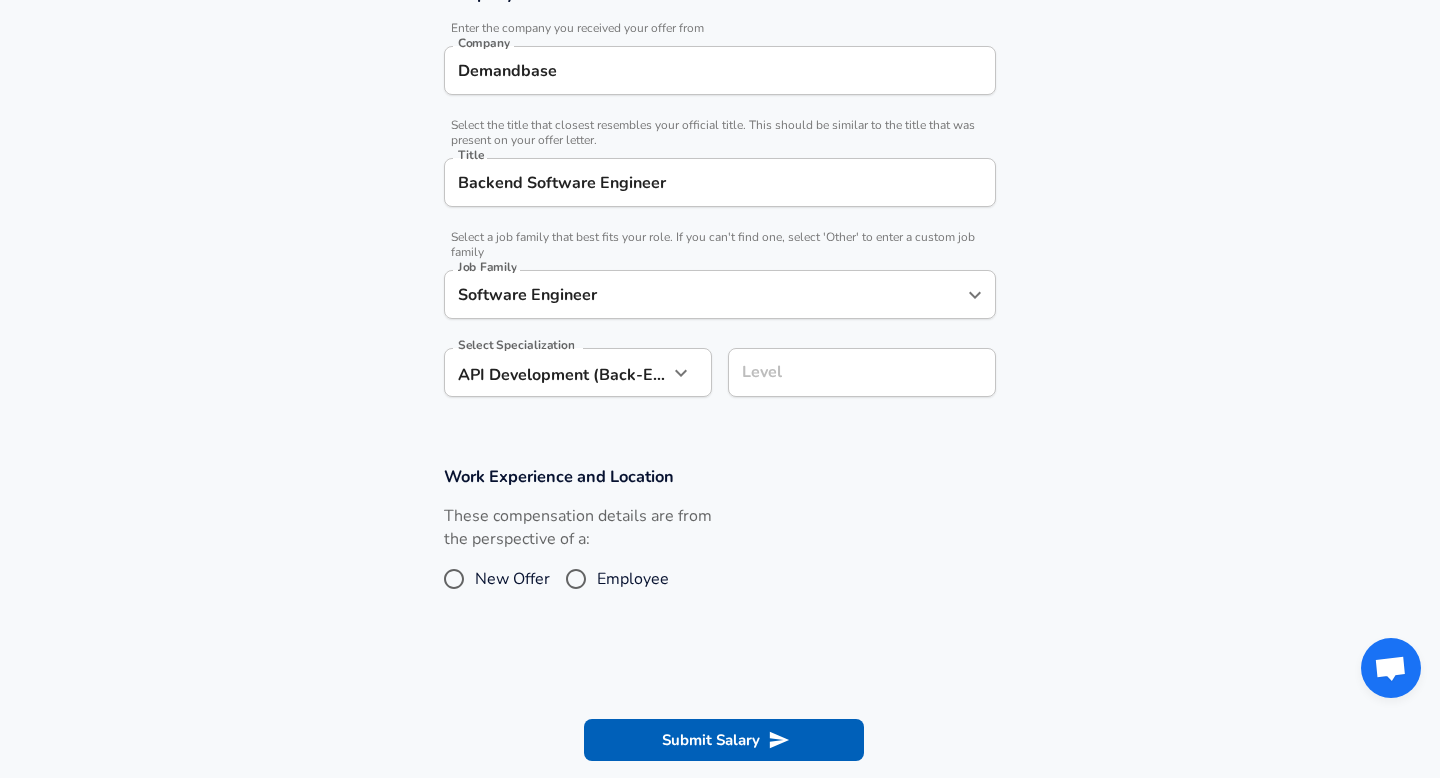 scroll, scrollTop: 399, scrollLeft: 0, axis: vertical 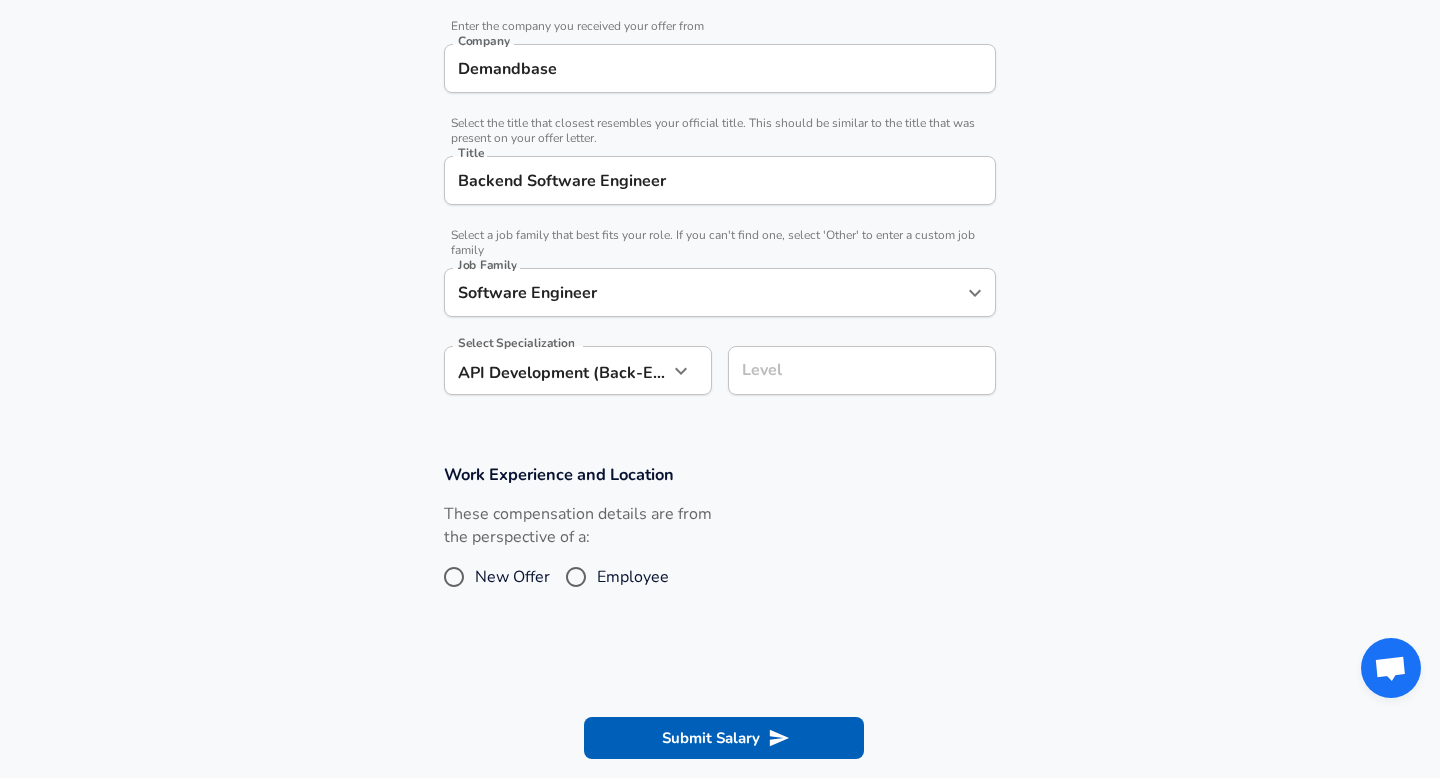 click on "Level Level" at bounding box center [862, 373] 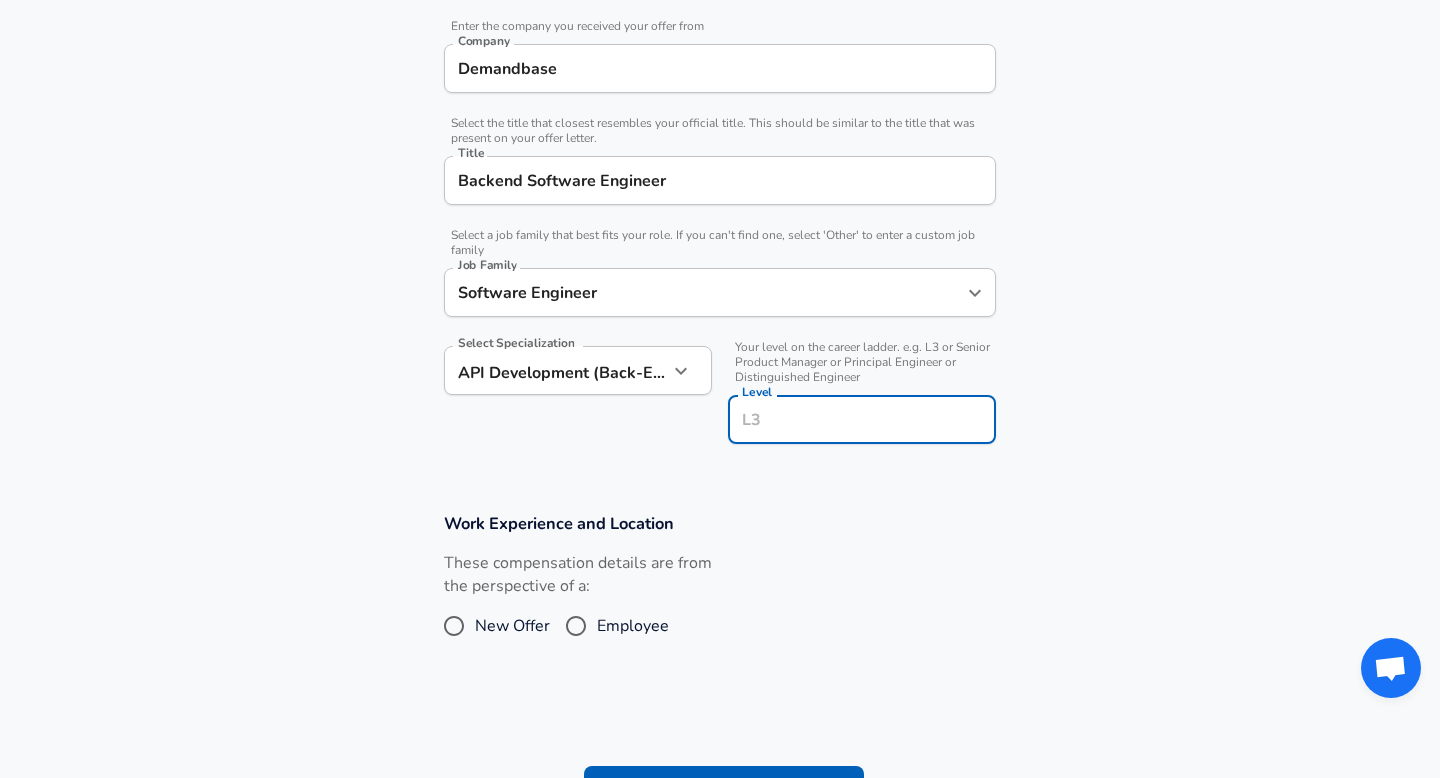 scroll, scrollTop: 439, scrollLeft: 0, axis: vertical 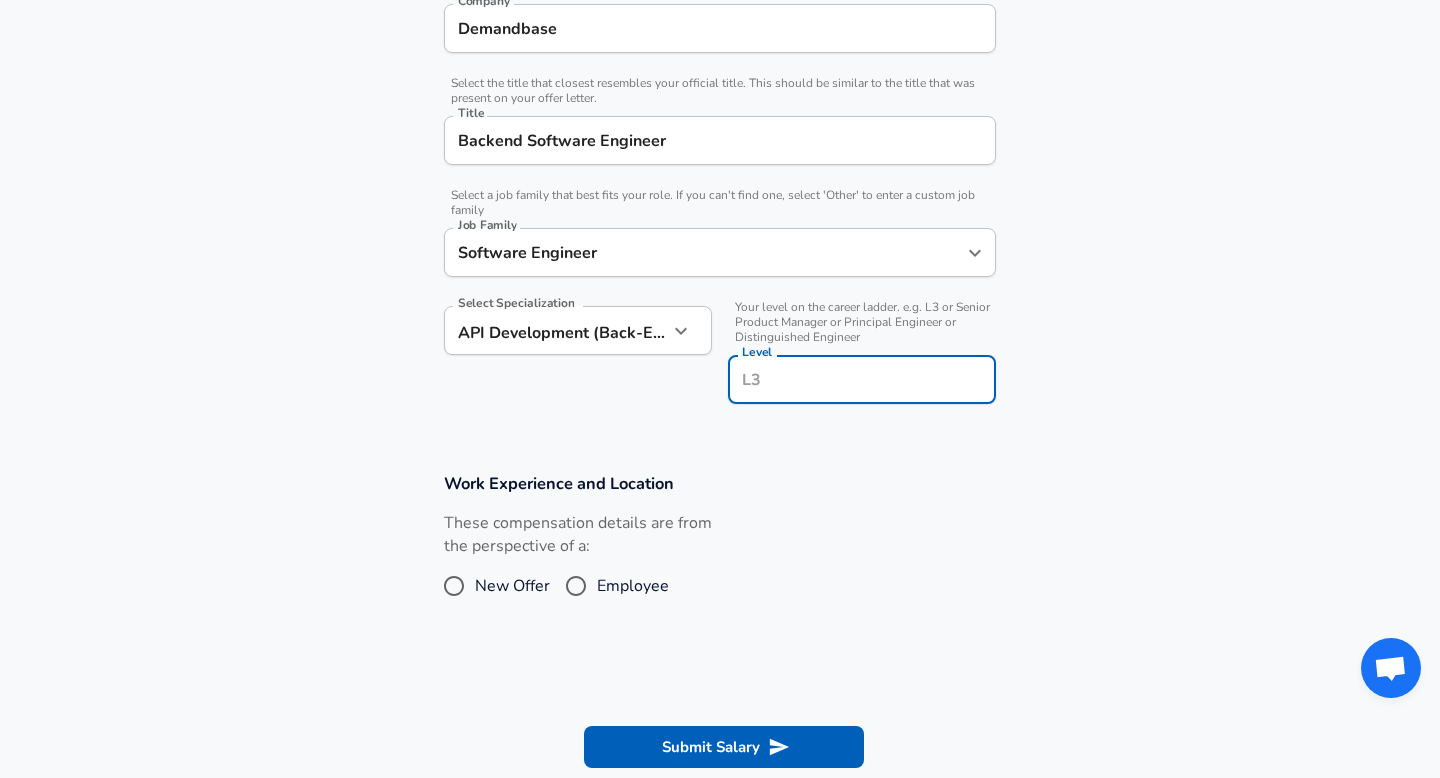 click on "New Offer" at bounding box center [491, 586] 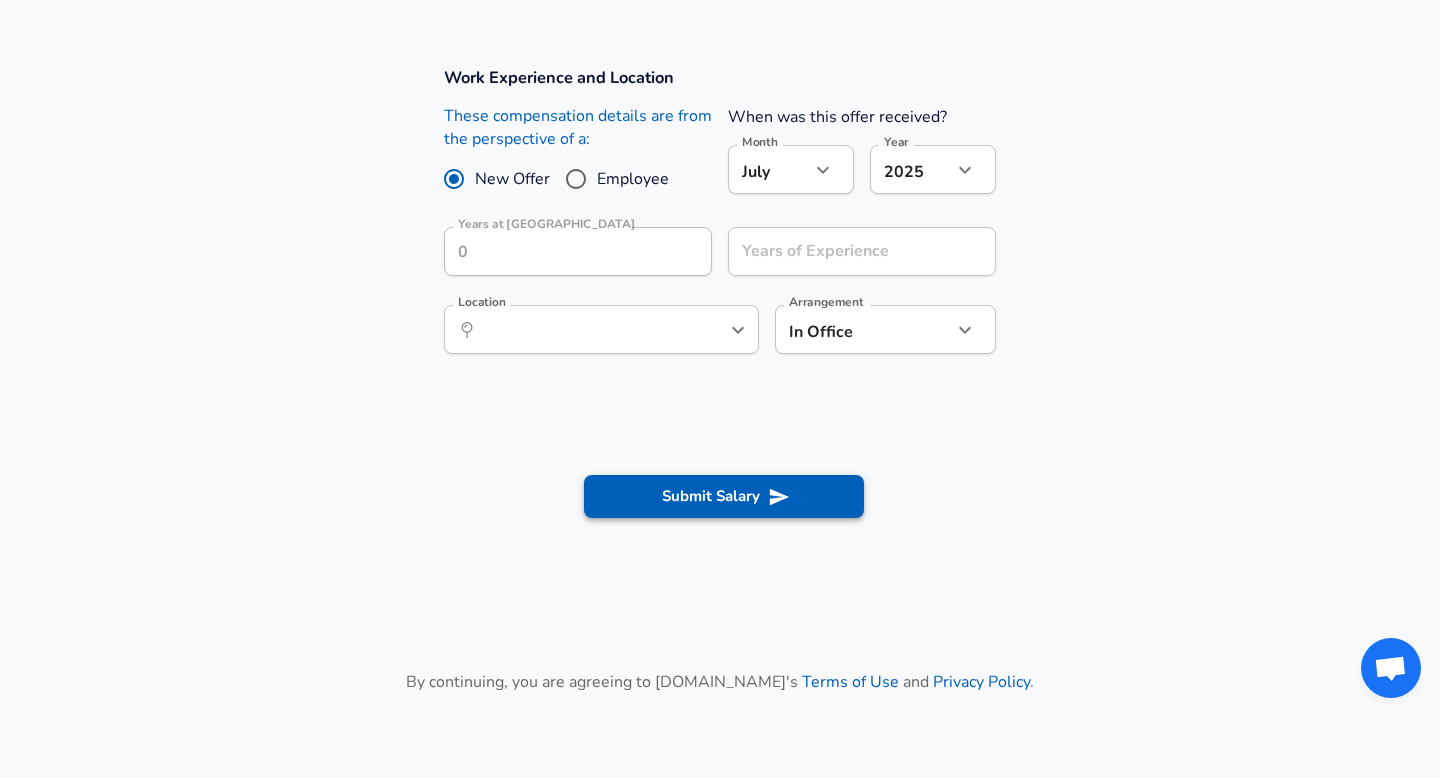 scroll, scrollTop: 885, scrollLeft: 0, axis: vertical 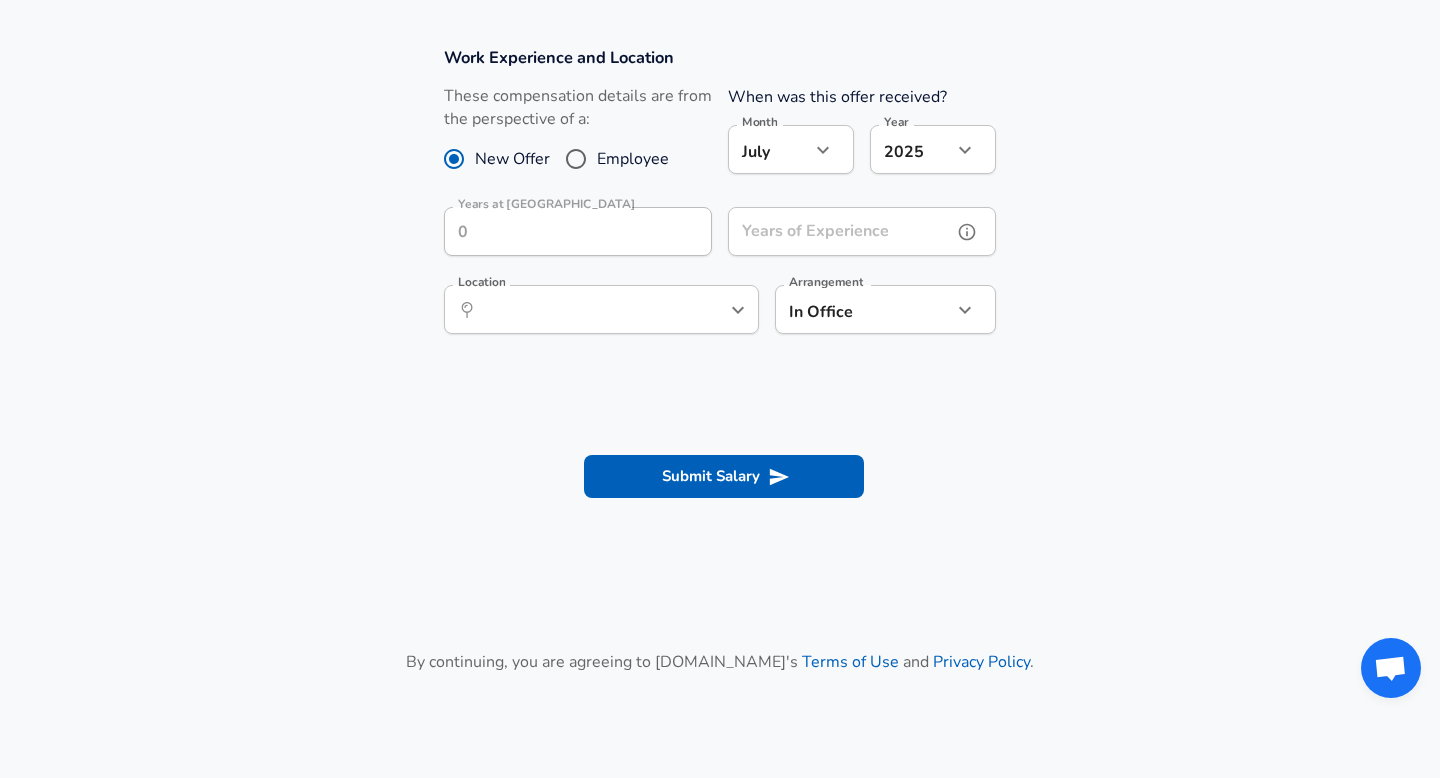 click on "Years of Experience Years of Experience" at bounding box center (862, 234) 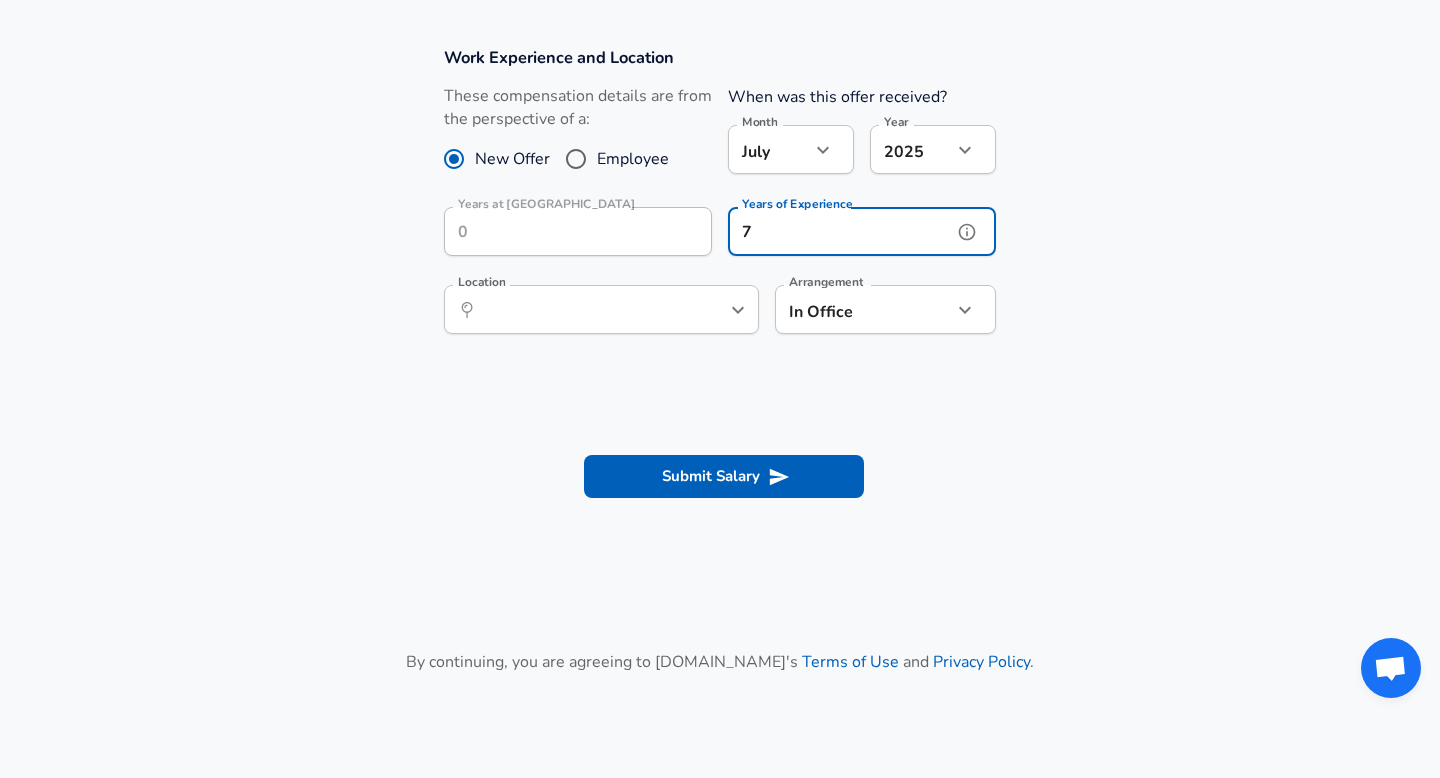 type on "7" 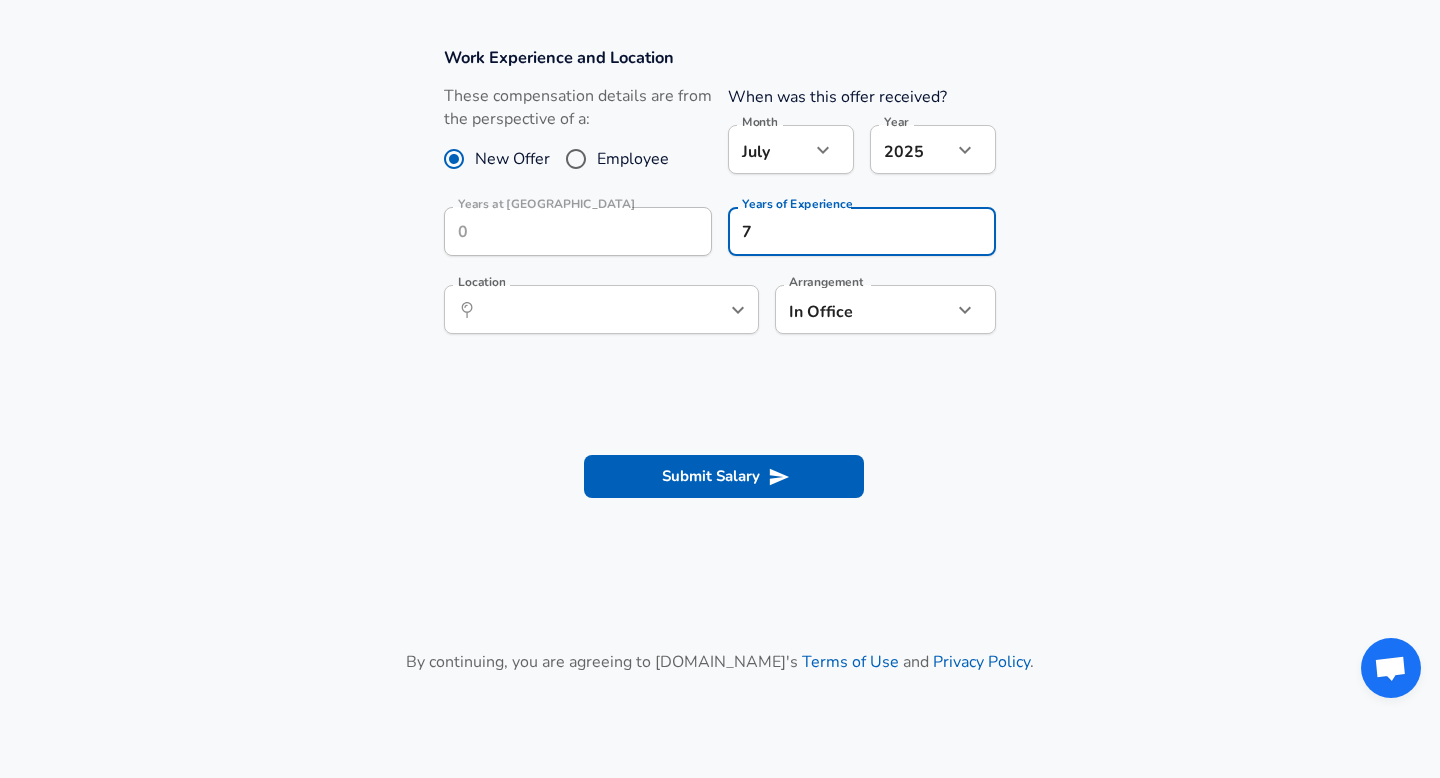 click on "Restart Add Your Salary Upload your offer letter   to verify your submission Enhance Privacy and Anonymity No Automatically hides specific fields until there are enough submissions to safely display the full details.   More Details Based on your submission and the data points that we have already collected, we will automatically hide and anonymize specific fields if there aren't enough data points to remain sufficiently anonymous. Company & Title Information   Enter the company you received your offer from Company Demandbase Company   Select the title that closest resembles your official title. This should be similar to the title that was present on your offer letter. Title Backend Software Engineer Title   Select a job family that best fits your role. If you can't find one, select 'Other' to enter a custom job family Job Family Software Engineer Job Family Select Specialization API Development (Back-End) API Development (Back-End) Select Specialization   Level Level Please select a level New Offer Employee 7" at bounding box center [720, -496] 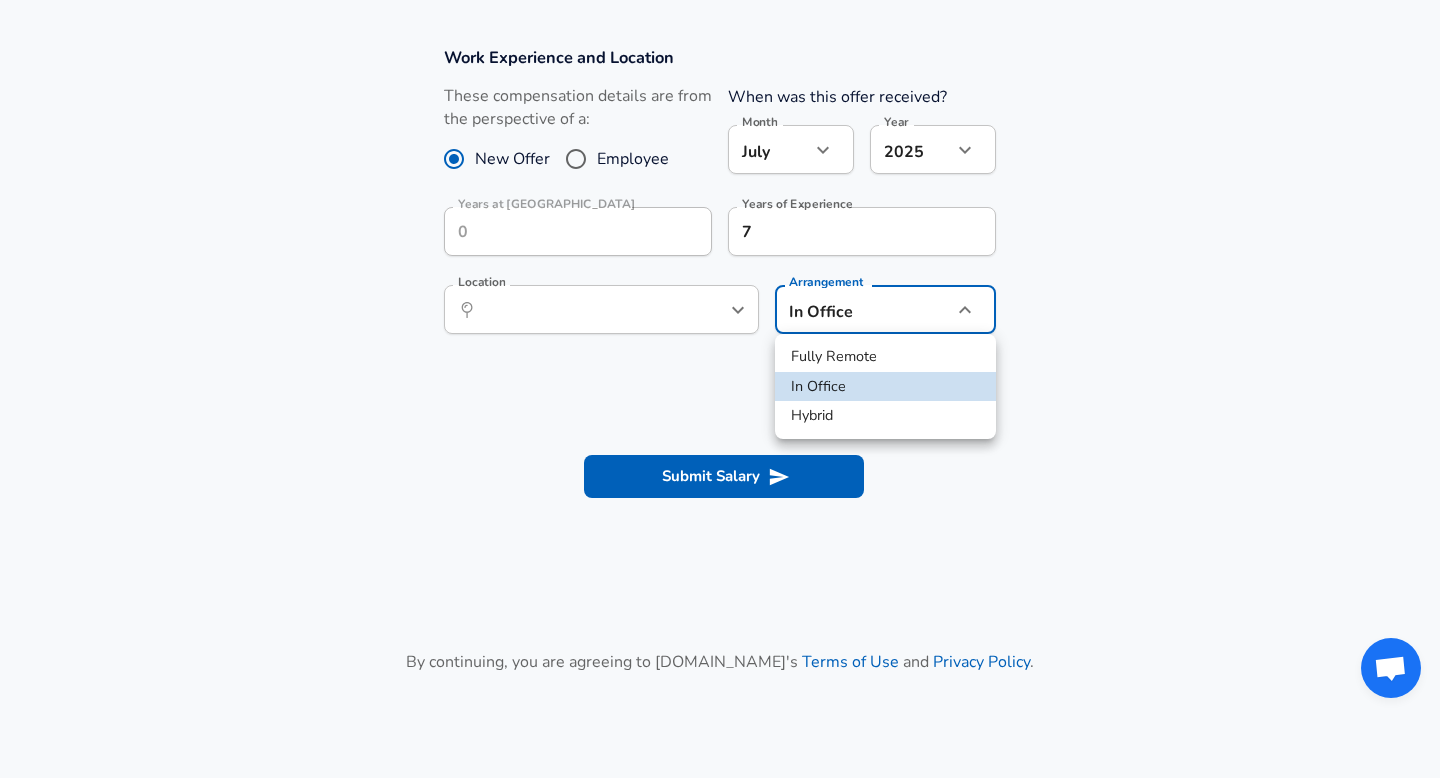 click on "Hybrid" at bounding box center (885, 416) 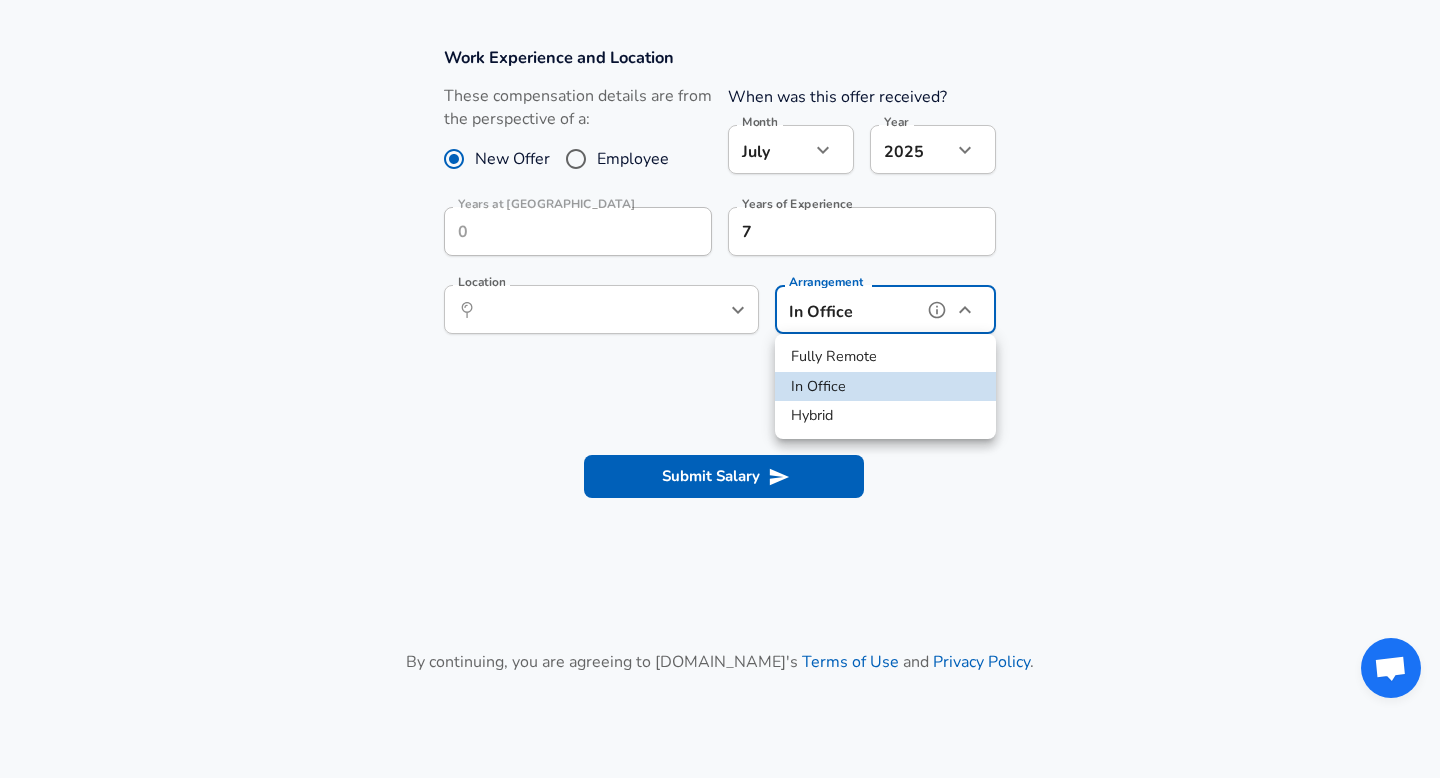 type on "hybrid" 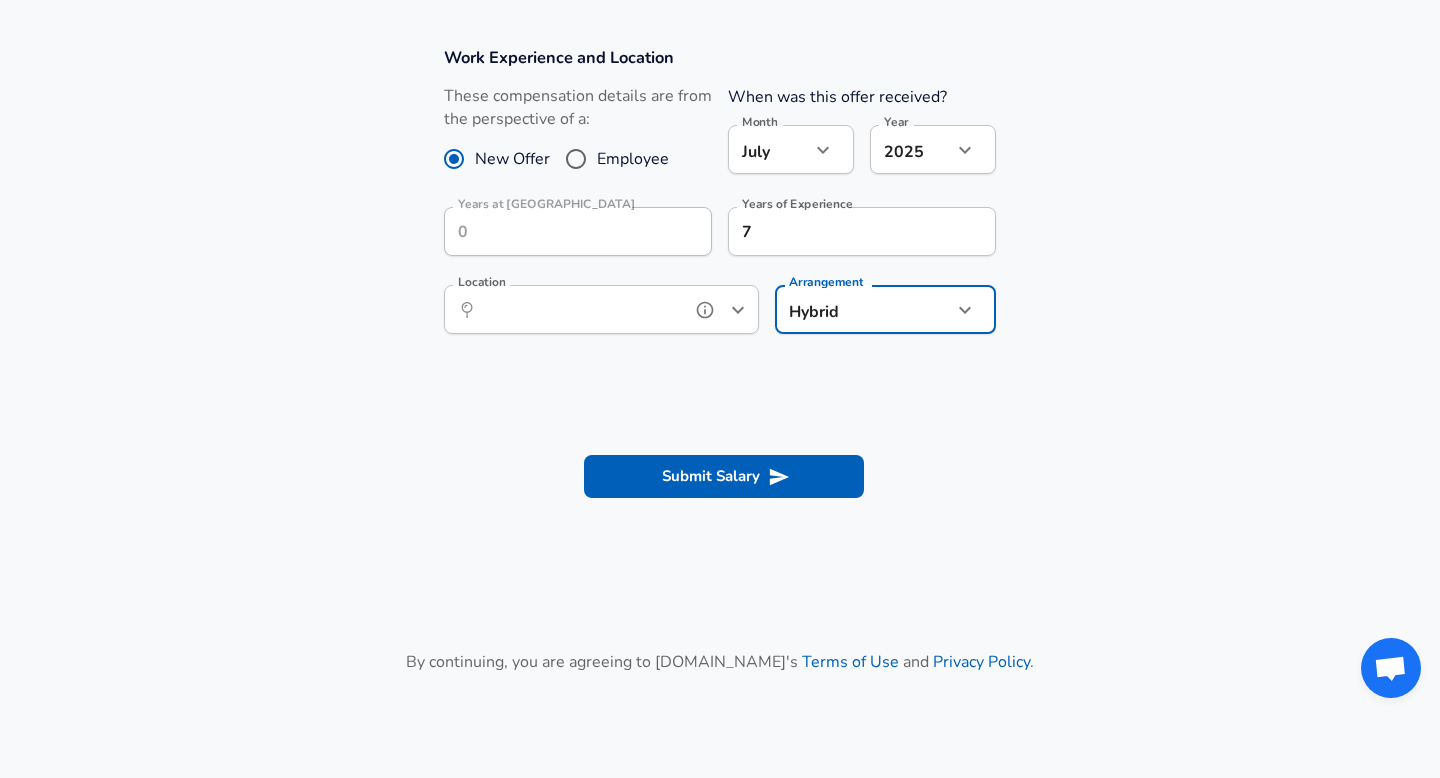 click on "Location" at bounding box center [579, 309] 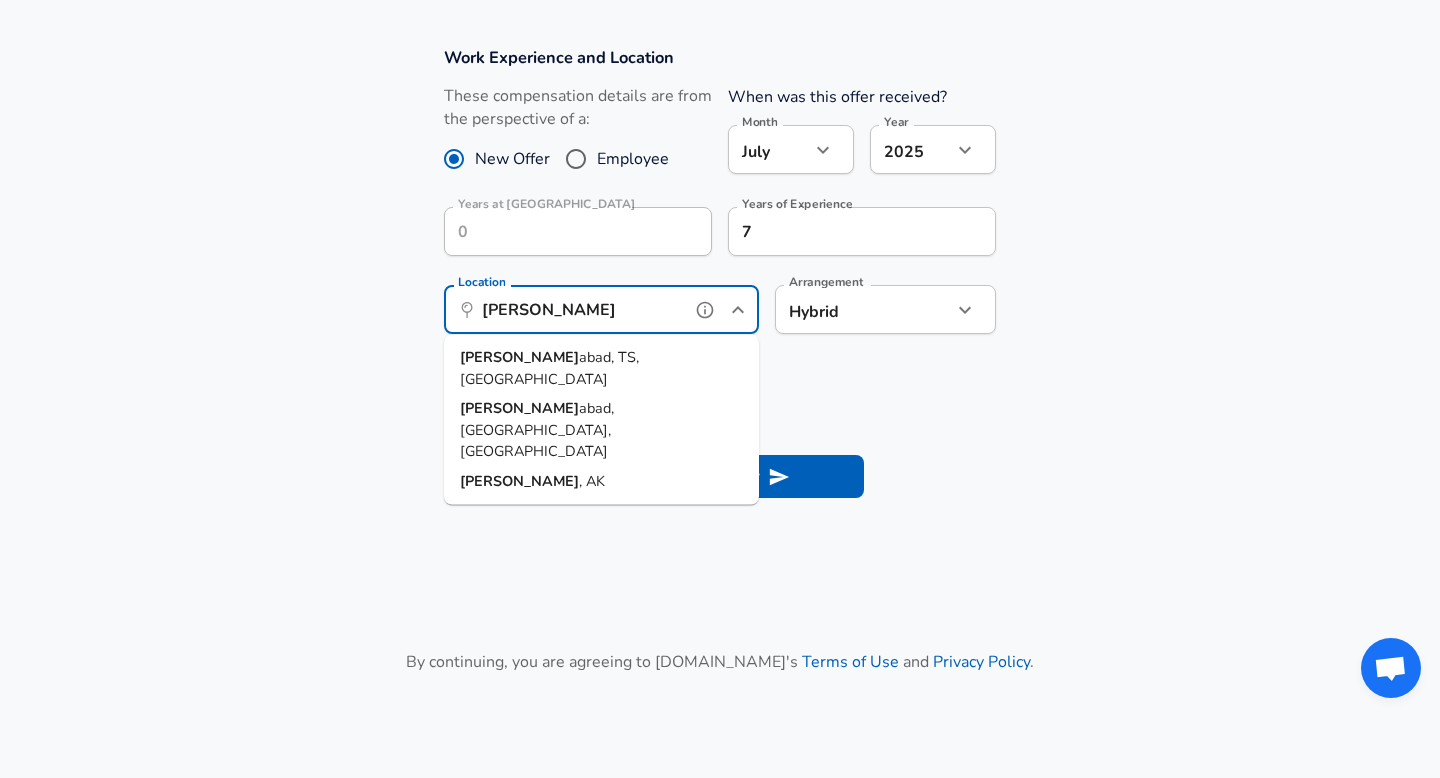 click on "[PERSON_NAME], TS, [GEOGRAPHIC_DATA]" at bounding box center (601, 368) 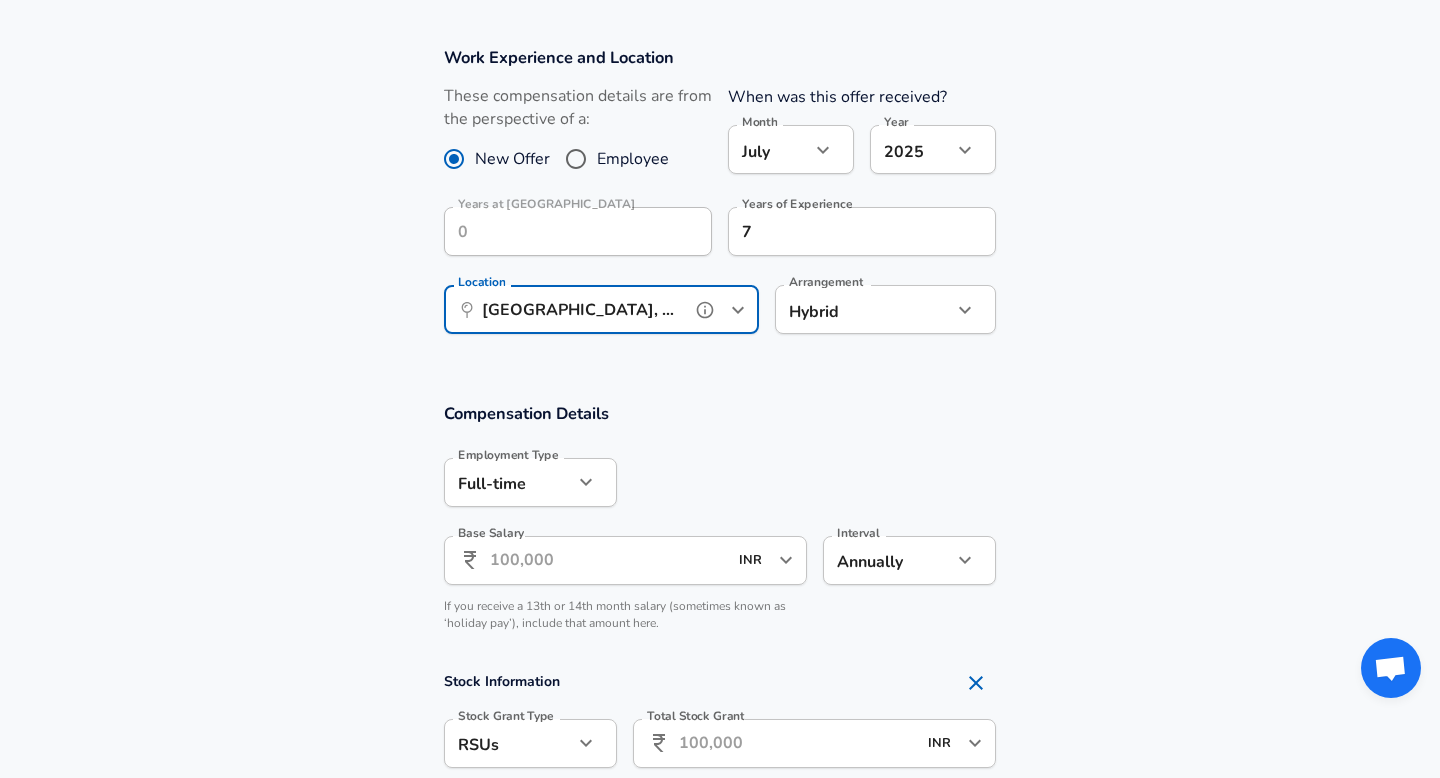type on "[GEOGRAPHIC_DATA], [GEOGRAPHIC_DATA], [GEOGRAPHIC_DATA]" 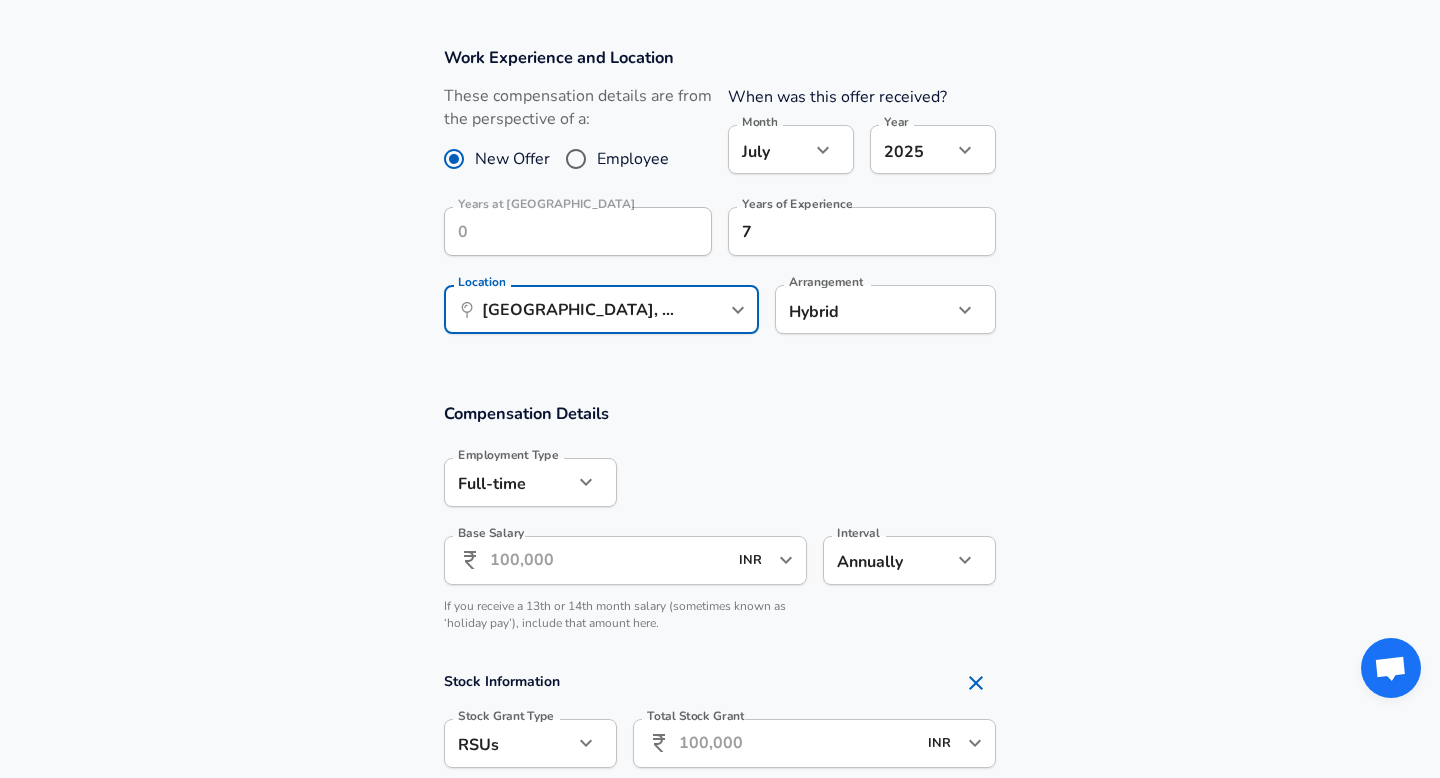 click on "Compensation Details Employment Type [DEMOGRAPHIC_DATA] full_time Employment Type Base Salary ​ INR ​ Base Salary Interval Annually yearly Interval If you receive a 13th or 14th month salary (sometimes known as ‘holiday pay’), include that amount here.  Stock Information  Stock Grant Type RSUs stock Stock Grant Type Total Stock Grant ​ INR ​ Total Stock Grant Additional Compensation   Stock Bonus" at bounding box center (720, 648) 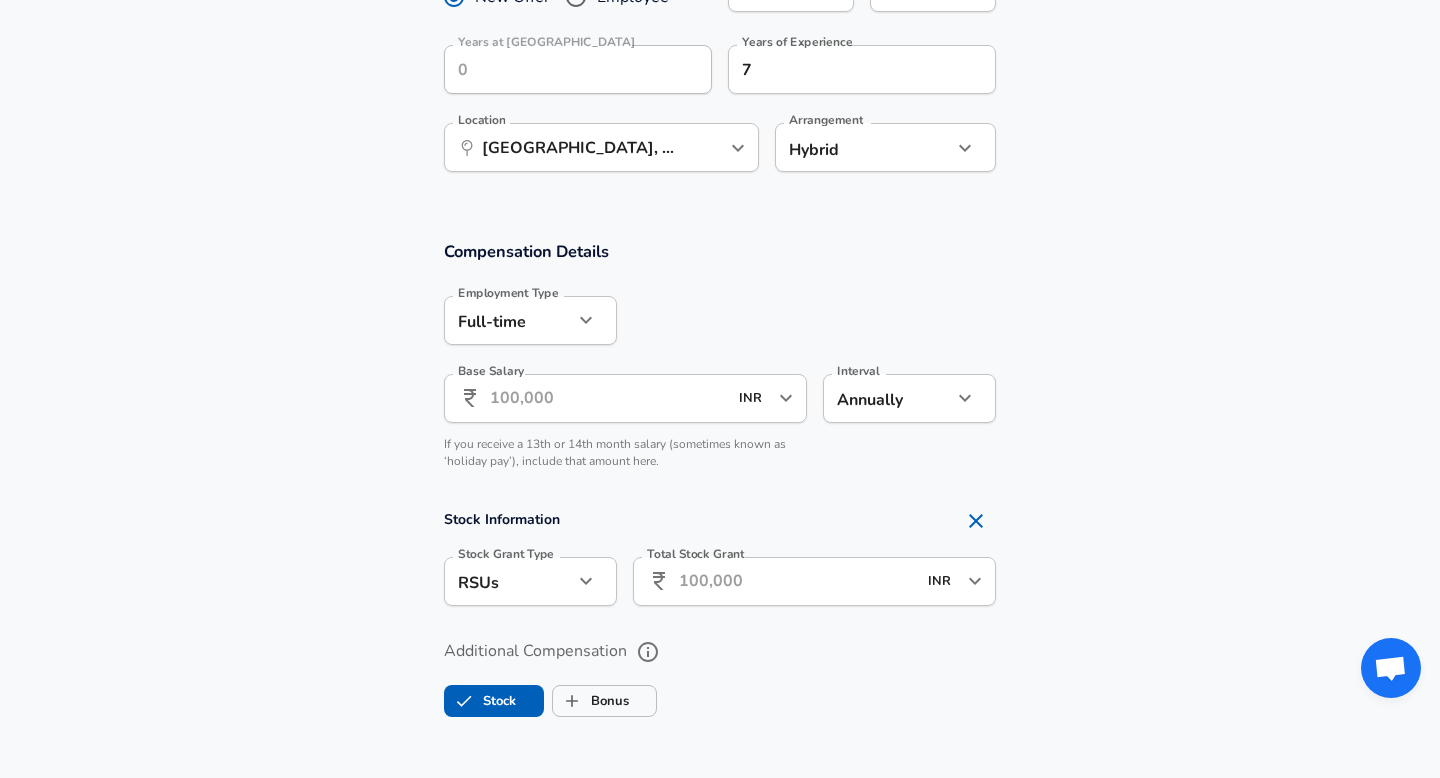 scroll, scrollTop: 1066, scrollLeft: 0, axis: vertical 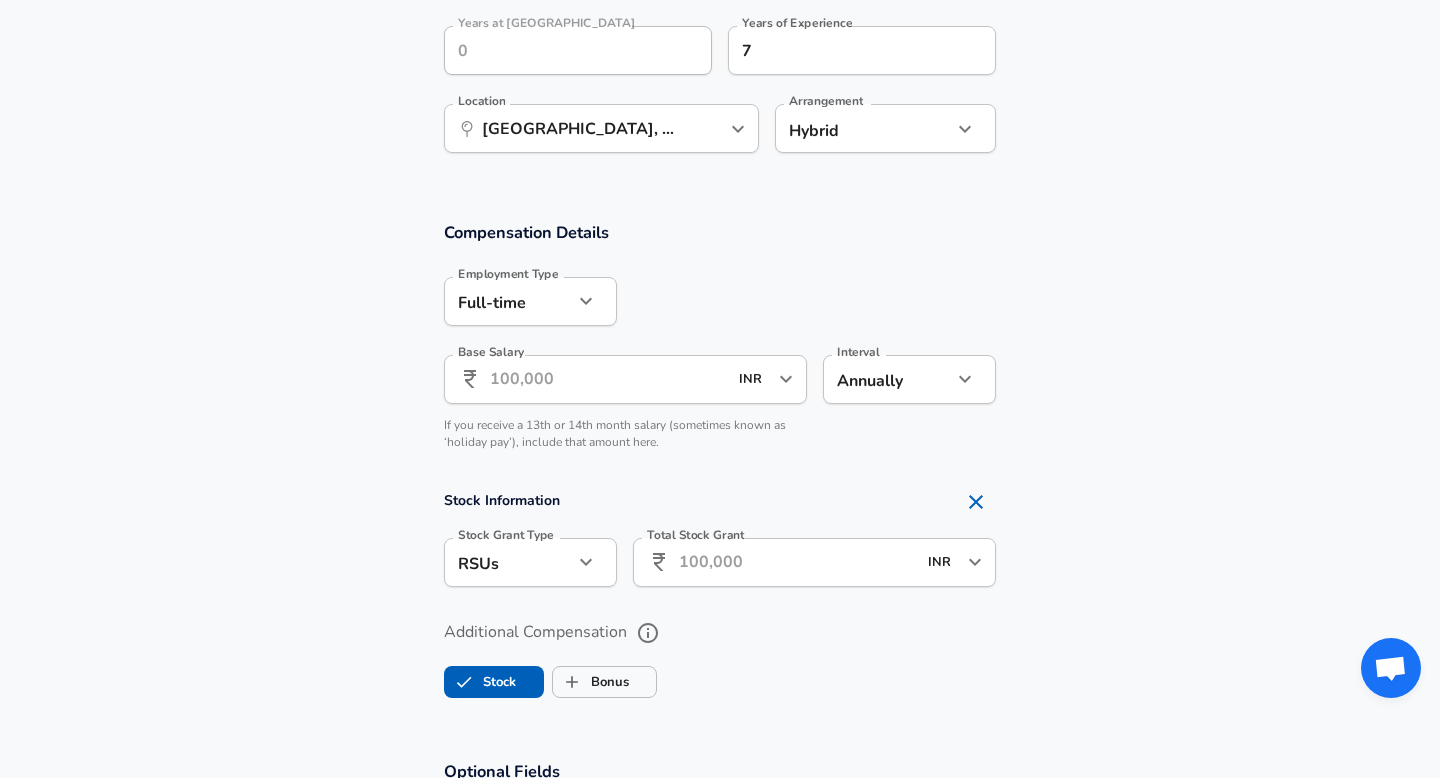 click on "Restart Add Your Salary Upload your offer letter   to verify your submission Enhance Privacy and Anonymity No Automatically hides specific fields until there are enough submissions to safely display the full details.   More Details Based on your submission and the data points that we have already collected, we will automatically hide and anonymize specific fields if there aren't enough data points to remain sufficiently anonymous. Company & Title Information   Enter the company you received your offer from Company Demandbase Company   Select the title that closest resembles your official title. This should be similar to the title that was present on your offer letter. Title Backend Software Engineer Title   Select a job family that best fits your role. If you can't find one, select 'Other' to enter a custom job family Job Family Software Engineer Job Family Select Specialization API Development (Back-End) API Development (Back-End) Select Specialization   Level Level Please select a level New Offer Employee 7" at bounding box center (720, -677) 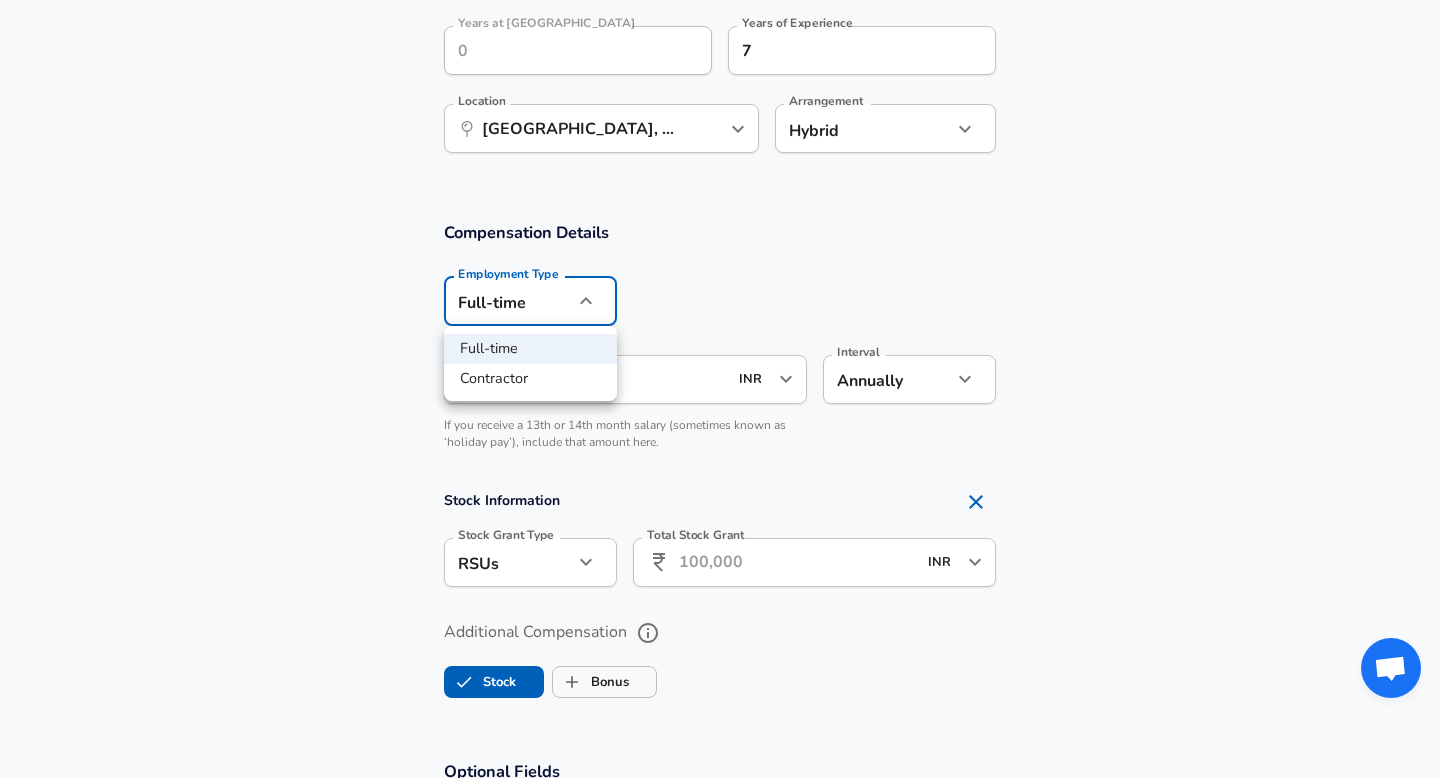 click at bounding box center [720, 389] 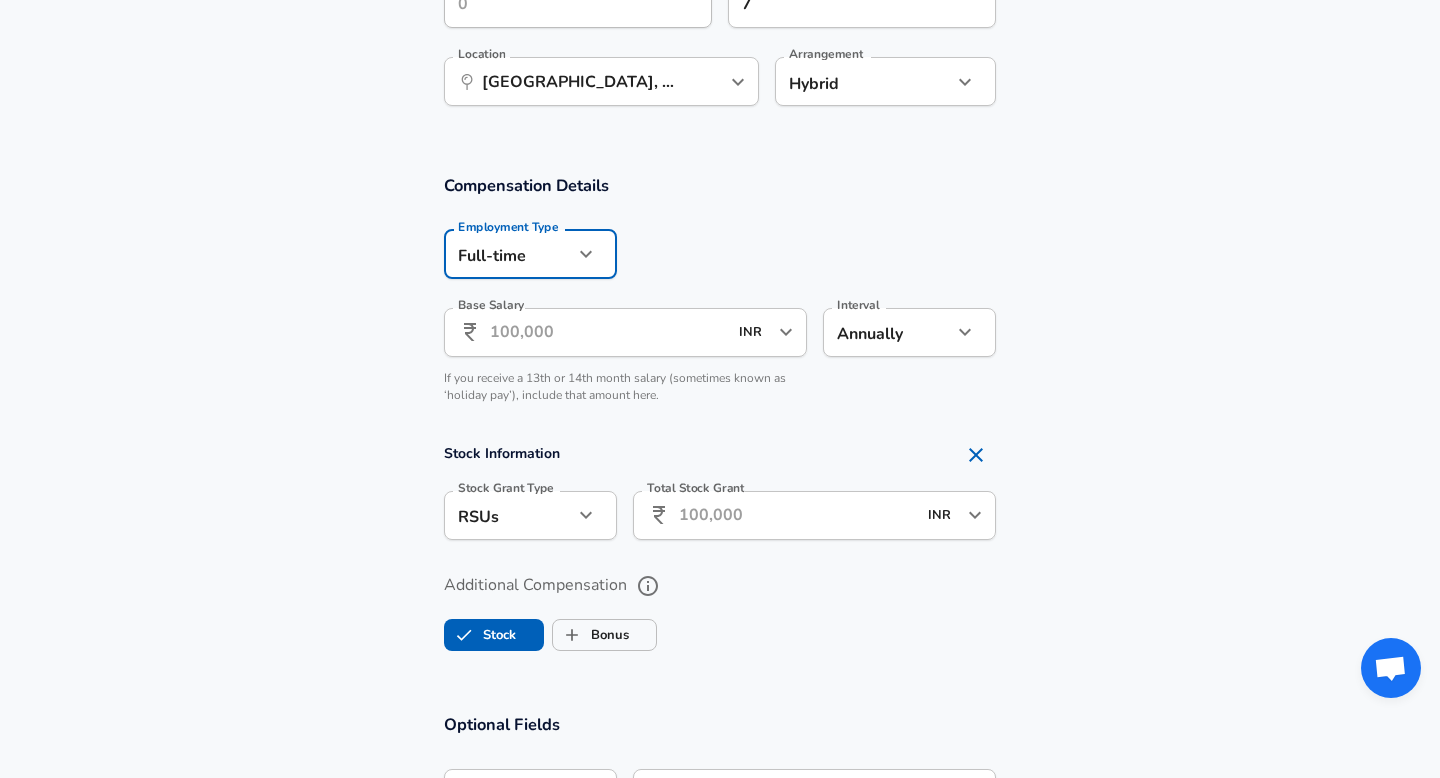 scroll, scrollTop: 1129, scrollLeft: 0, axis: vertical 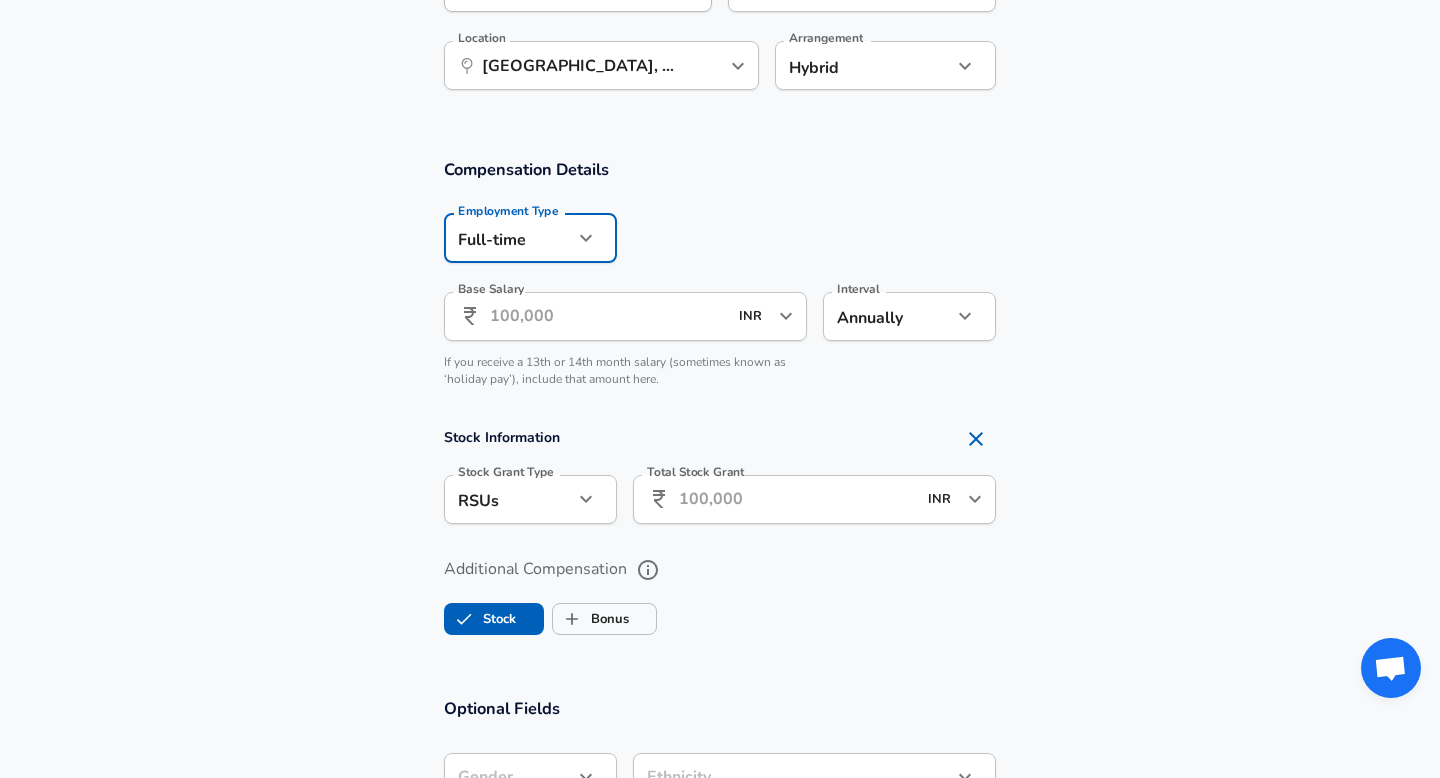 click on "Base Salary" at bounding box center (608, 316) 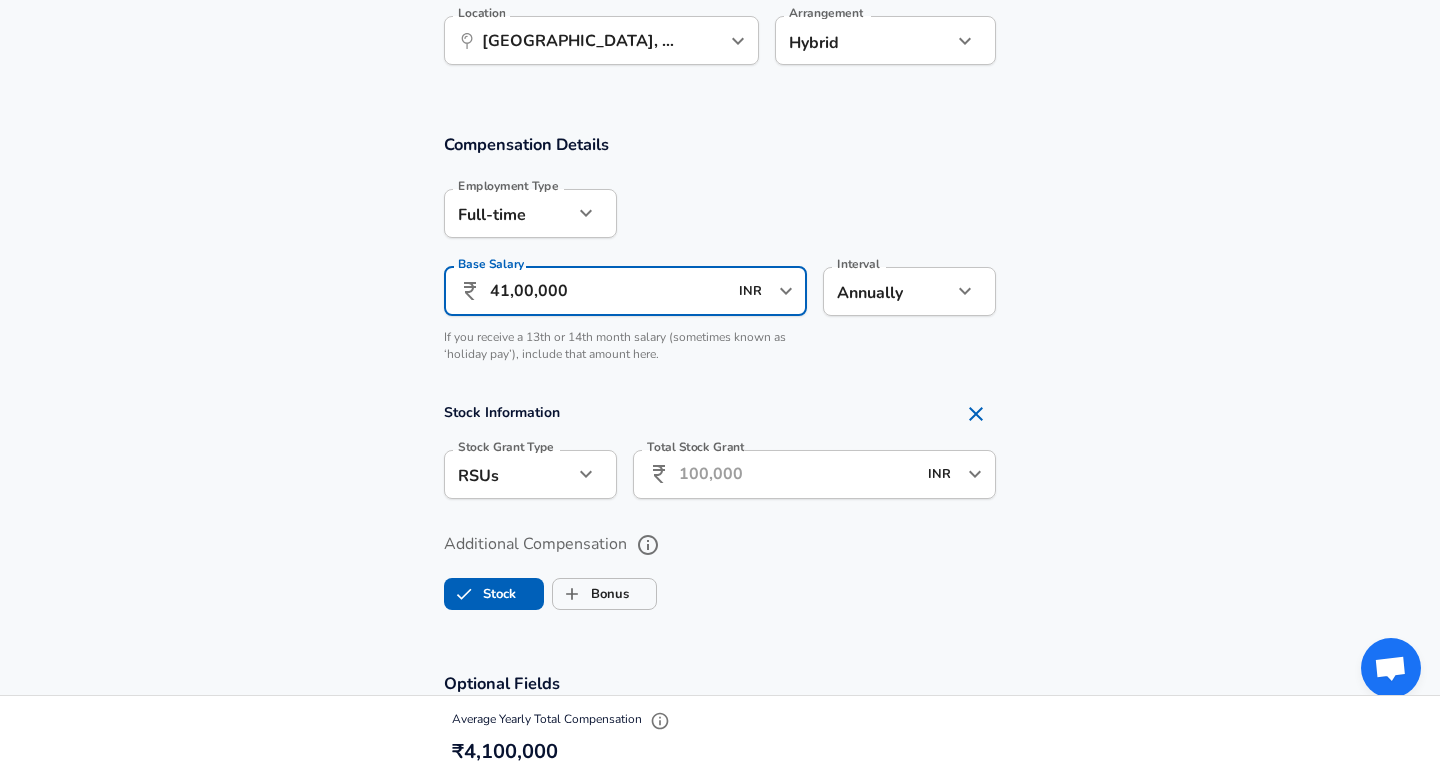 scroll, scrollTop: 1163, scrollLeft: 0, axis: vertical 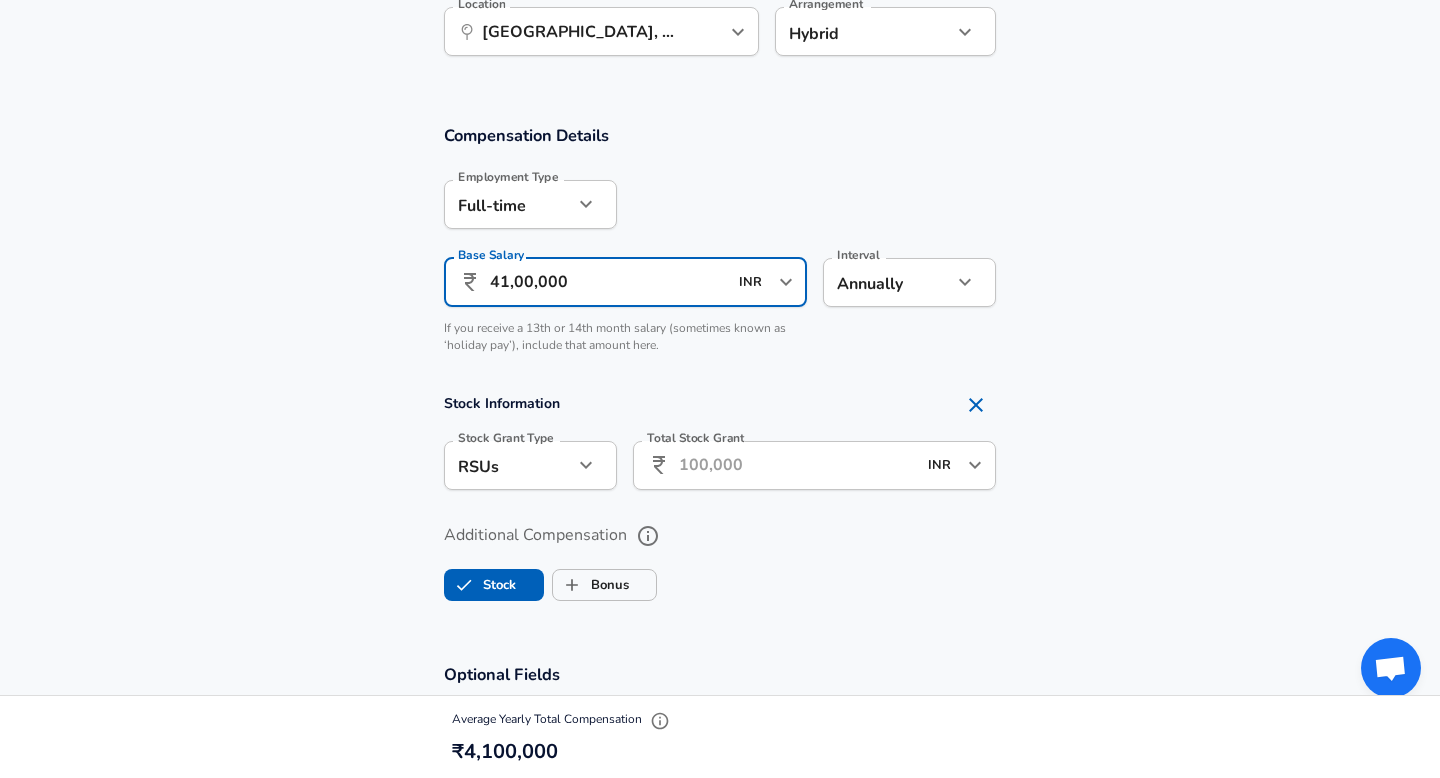 type on "41,00,000" 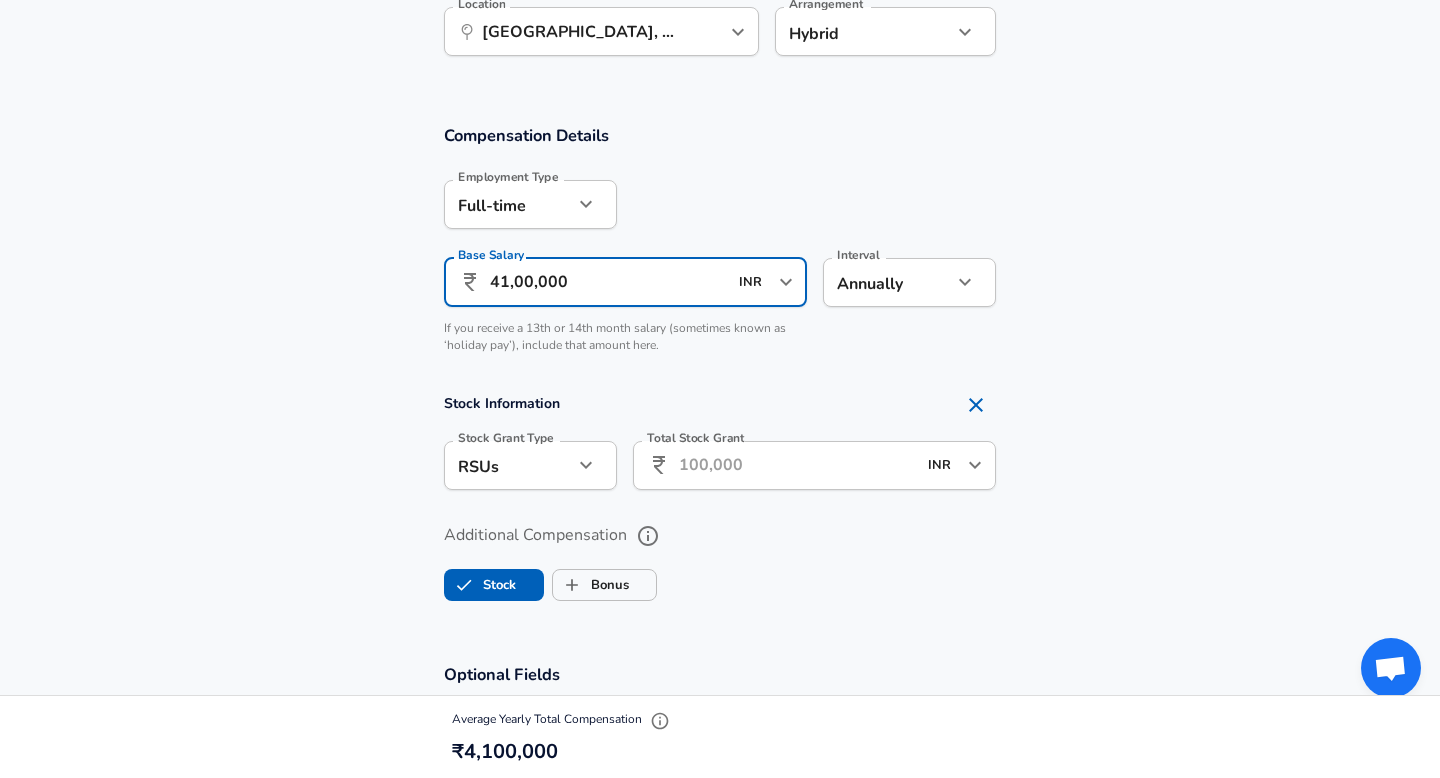 click 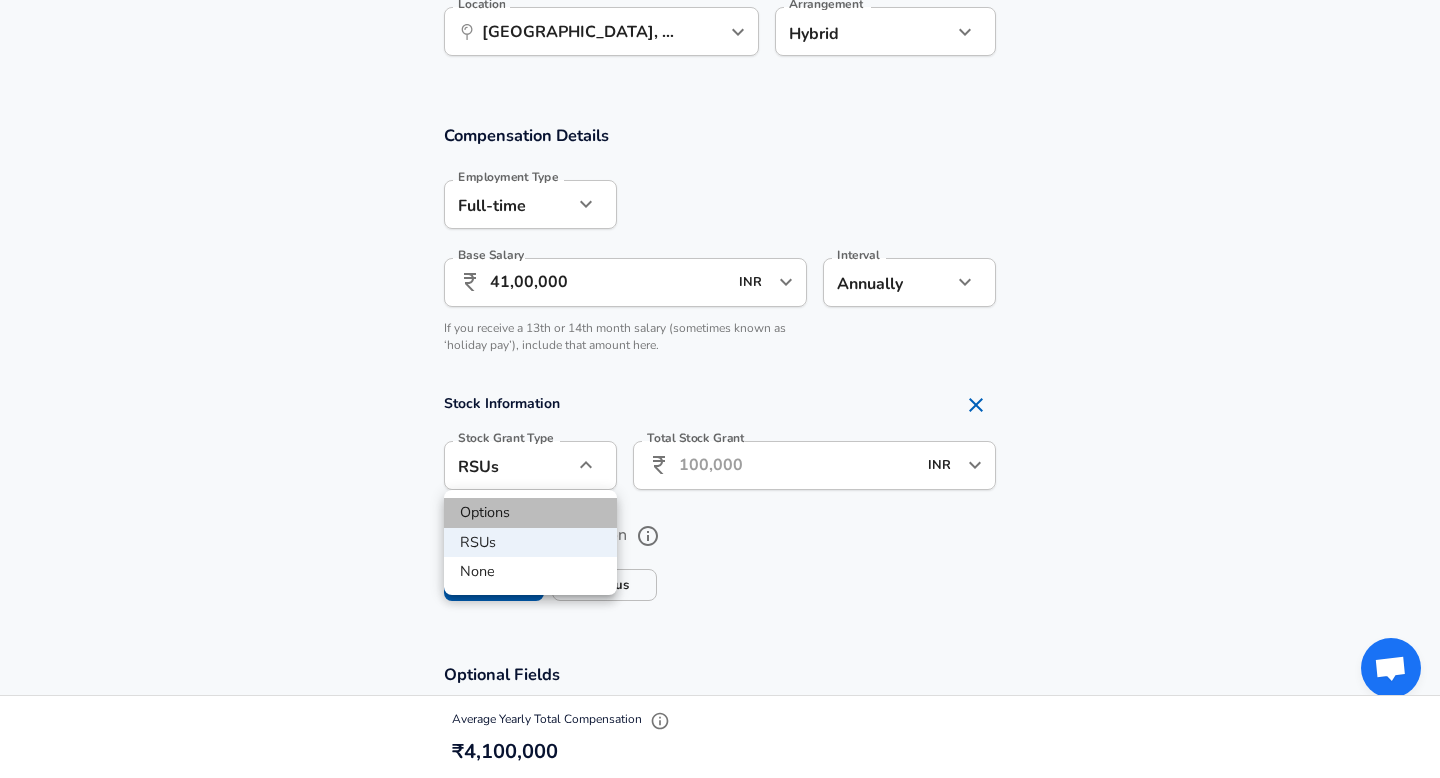 click on "Options" at bounding box center [530, 513] 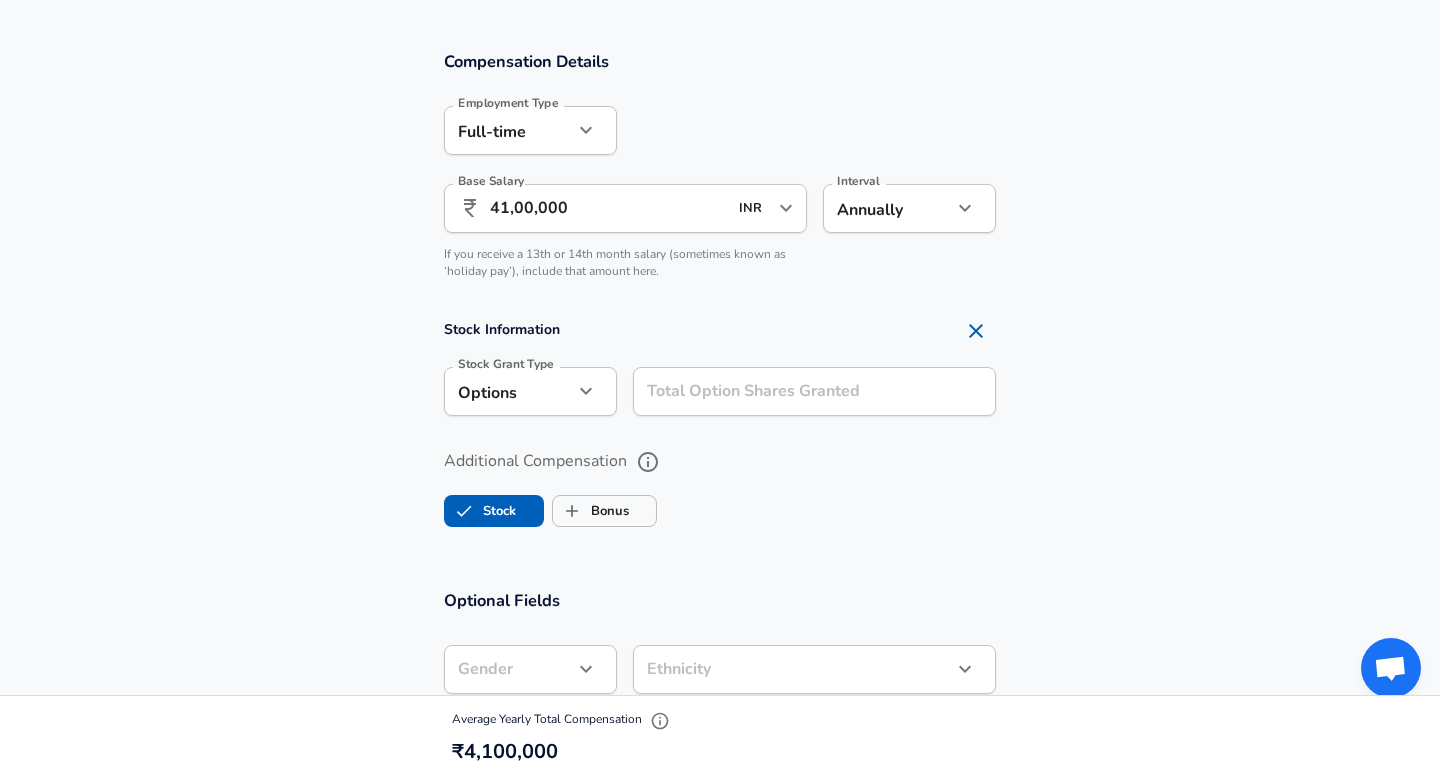 scroll, scrollTop: 1248, scrollLeft: 0, axis: vertical 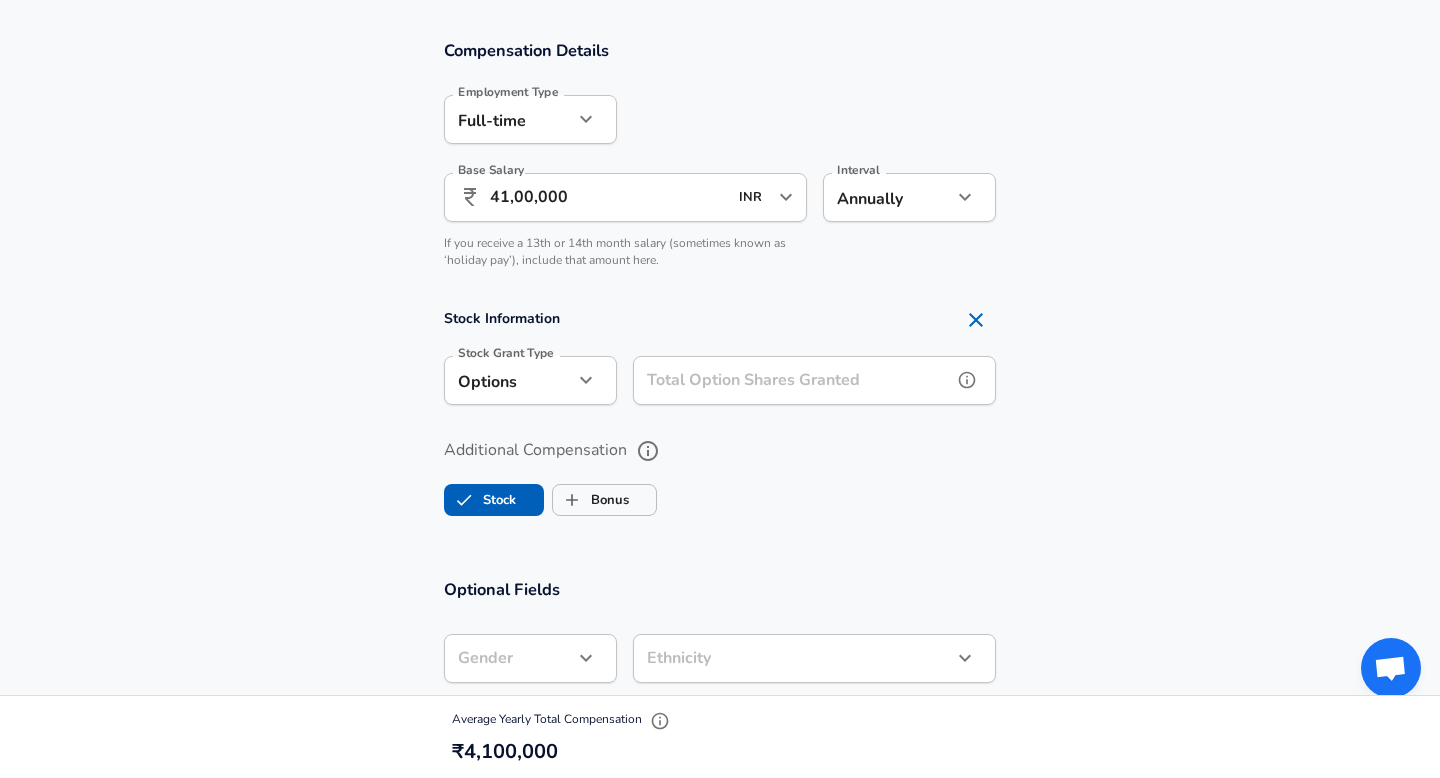click on "Total Option Shares Granted" at bounding box center (792, 380) 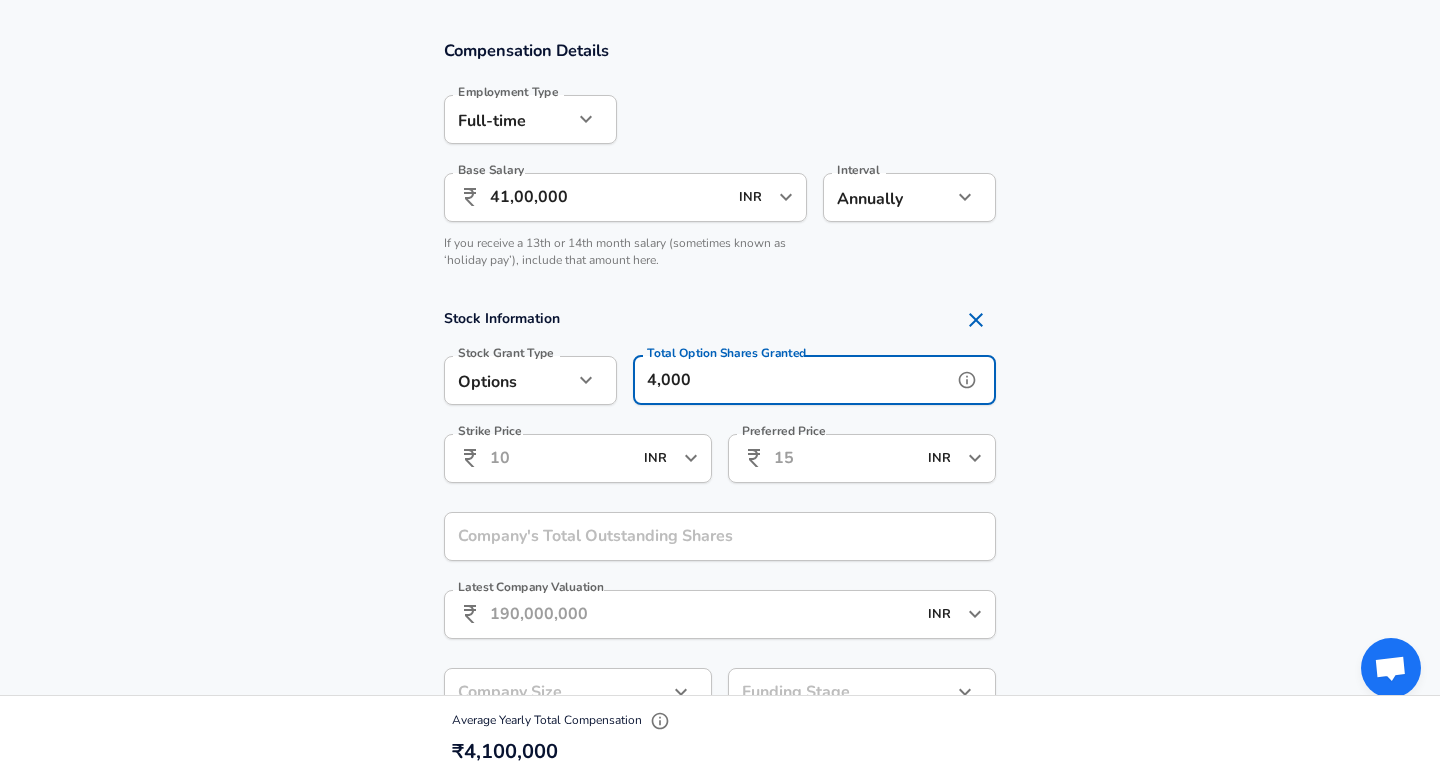 type on "4,000" 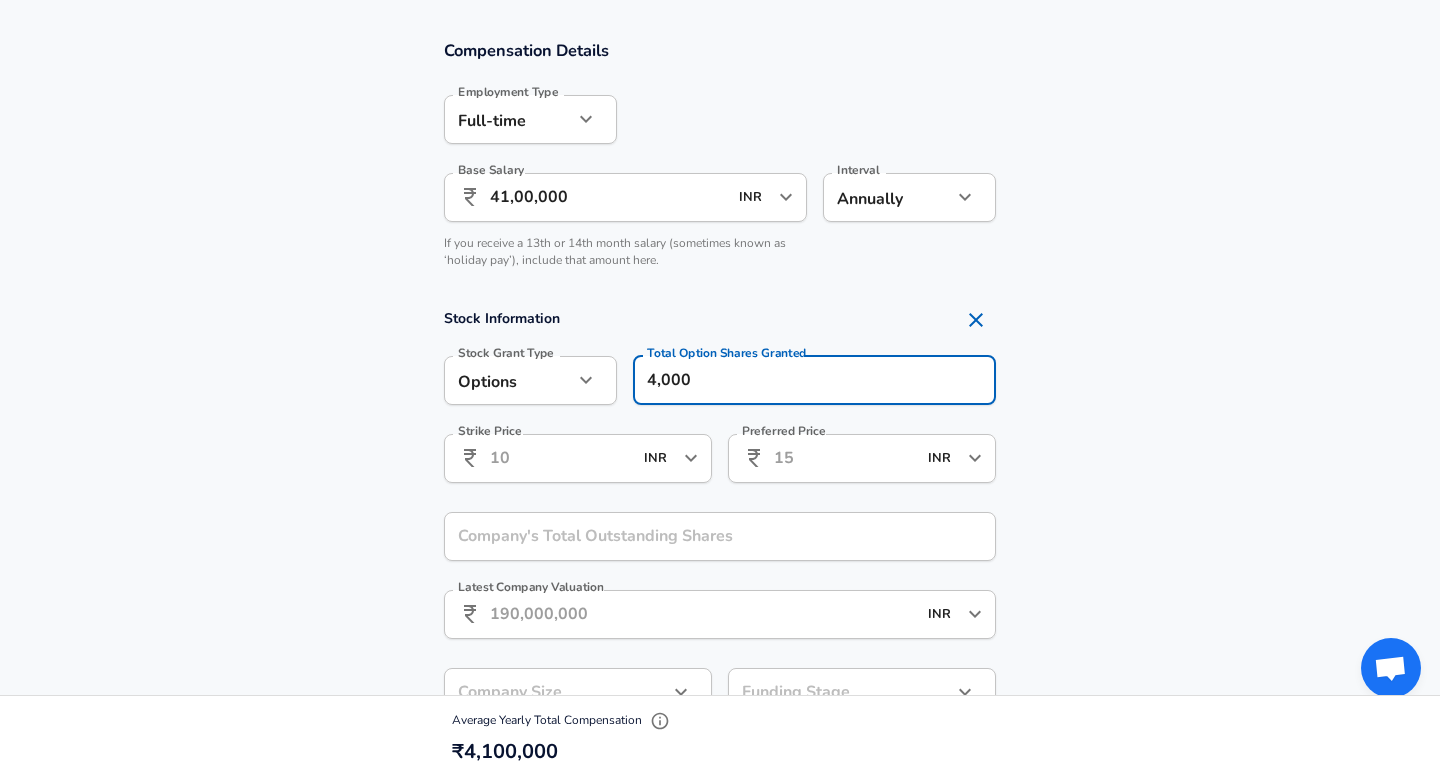 click on "Restart Add Your Salary Upload your offer letter   to verify your submission Enhance Privacy and Anonymity No Automatically hides specific fields until there are enough submissions to safely display the full details.   More Details Based on your submission and the data points that we have already collected, we will automatically hide and anonymize specific fields if there aren't enough data points to remain sufficiently anonymous. Company & Title Information   Enter the company you received your offer from Company Demandbase Company   Select the title that closest resembles your official title. This should be similar to the title that was present on your offer letter. Title Backend Software Engineer Title   Select a job family that best fits your role. If you can't find one, select 'Other' to enter a custom job family Job Family Software Engineer Job Family Select Specialization API Development (Back-End) API Development (Back-End) Select Specialization   Level Level Please select a level New Offer Employee 7" at bounding box center [720, -859] 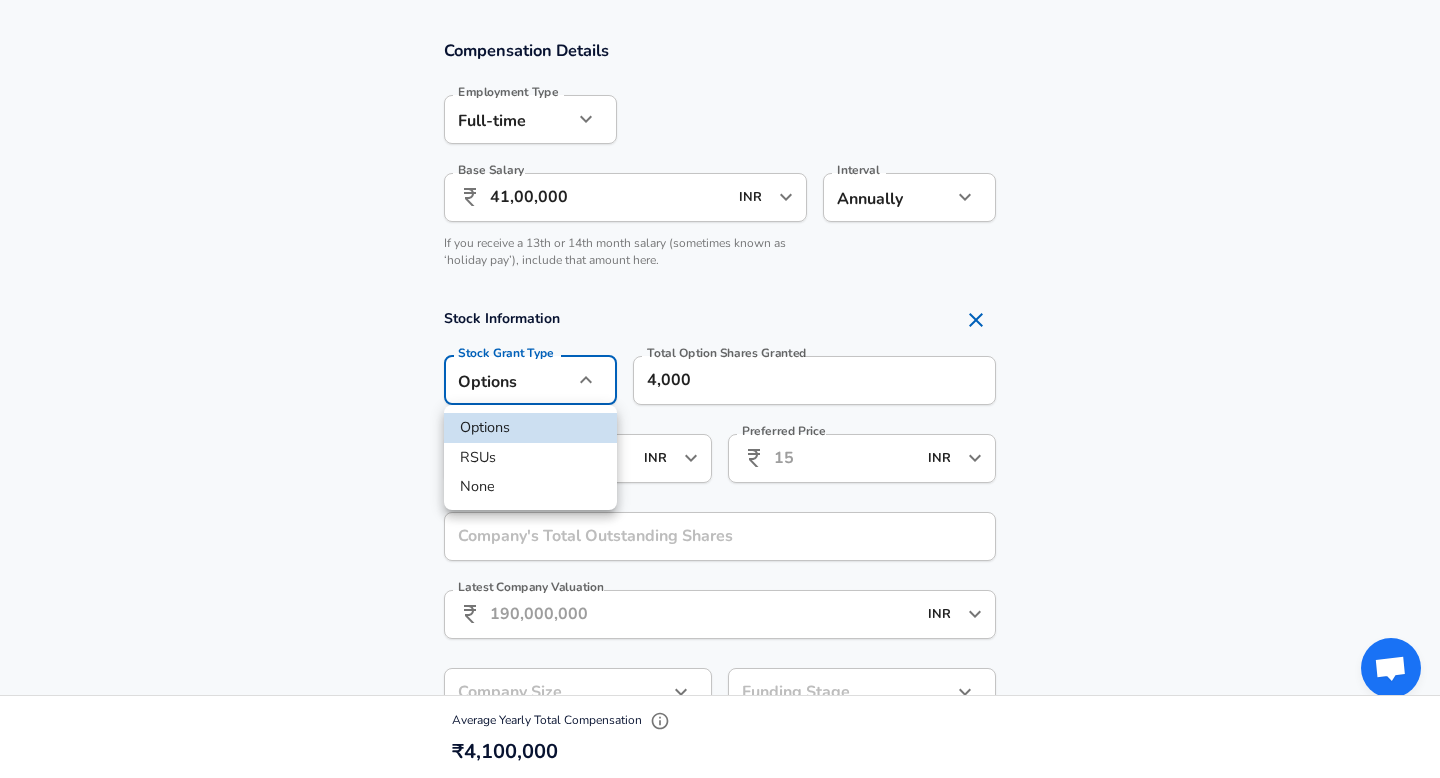 click at bounding box center [720, 389] 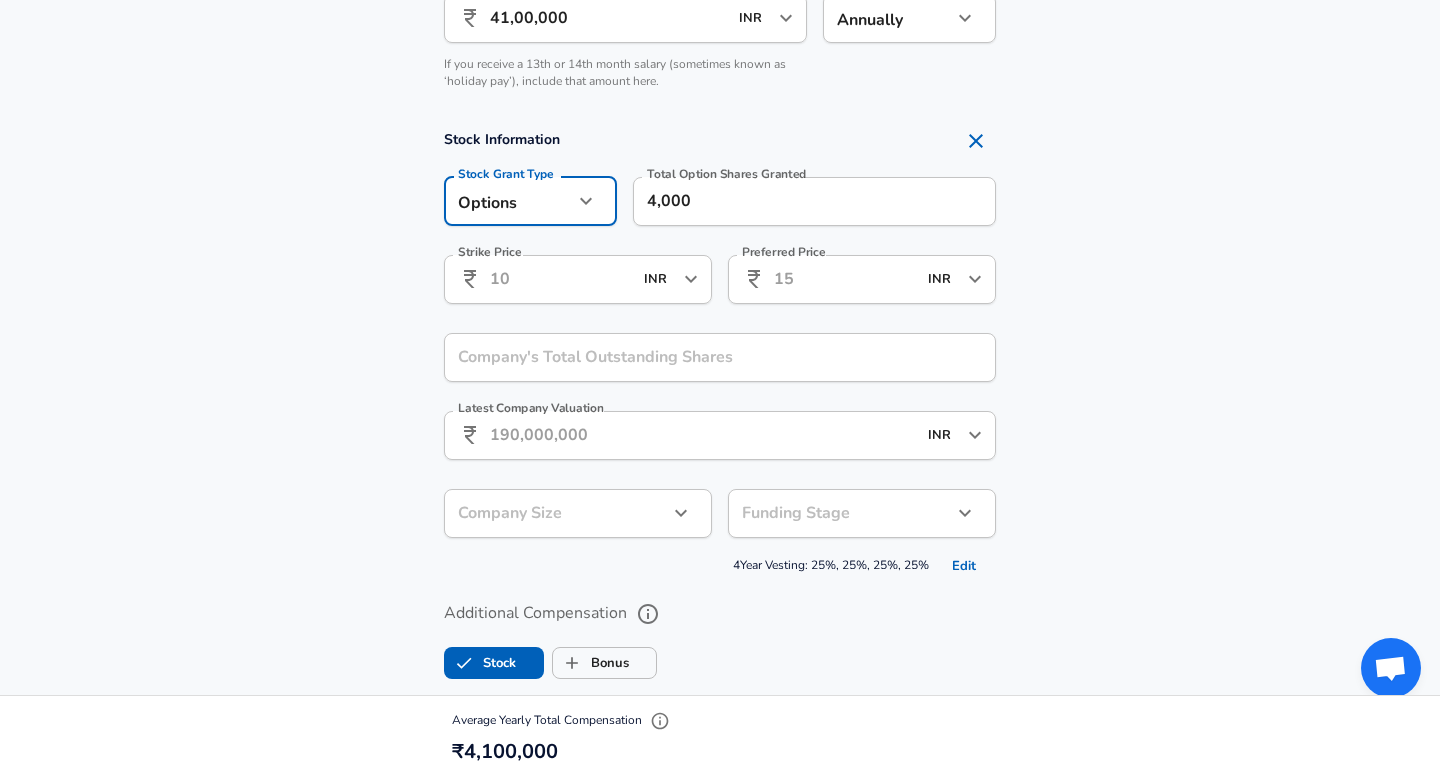 scroll, scrollTop: 1429, scrollLeft: 0, axis: vertical 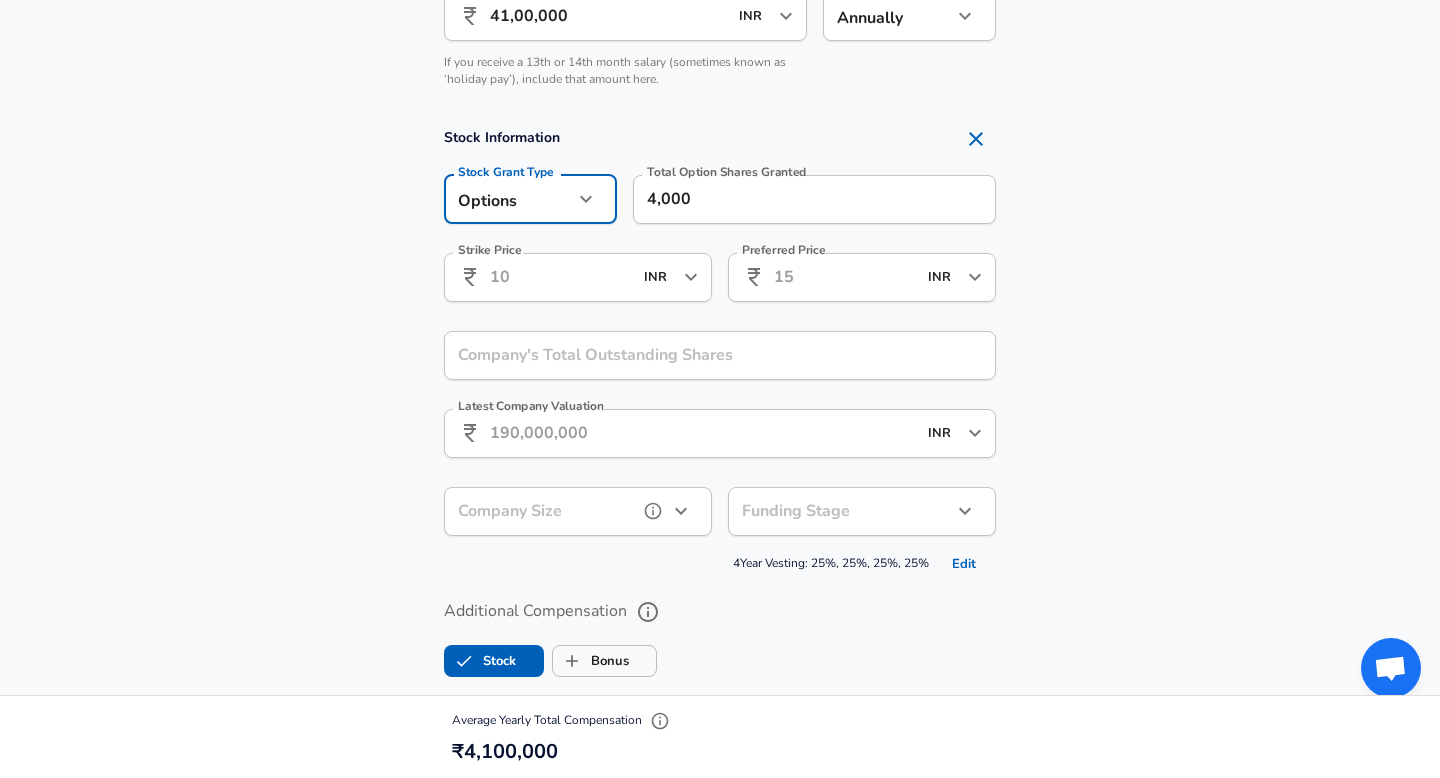 click 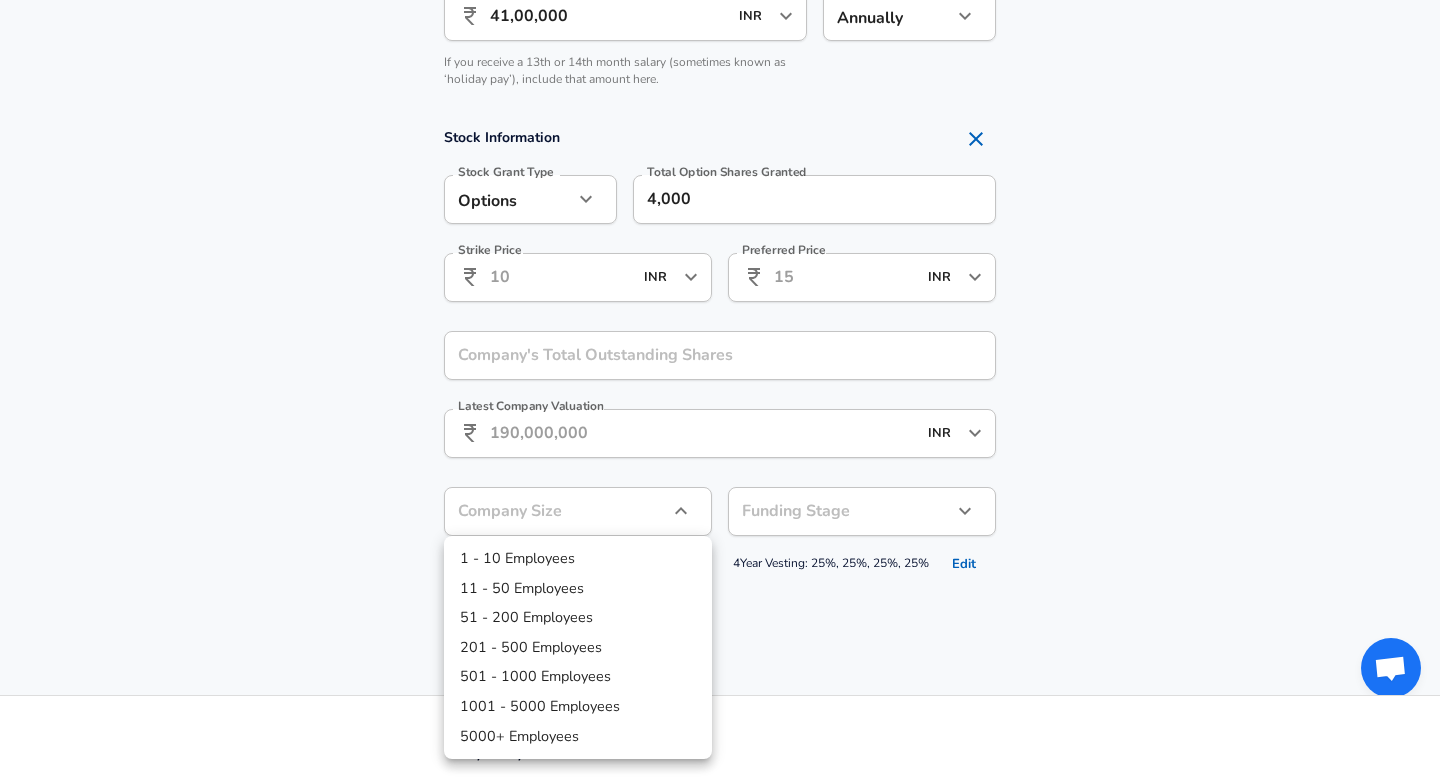 click at bounding box center (720, 389) 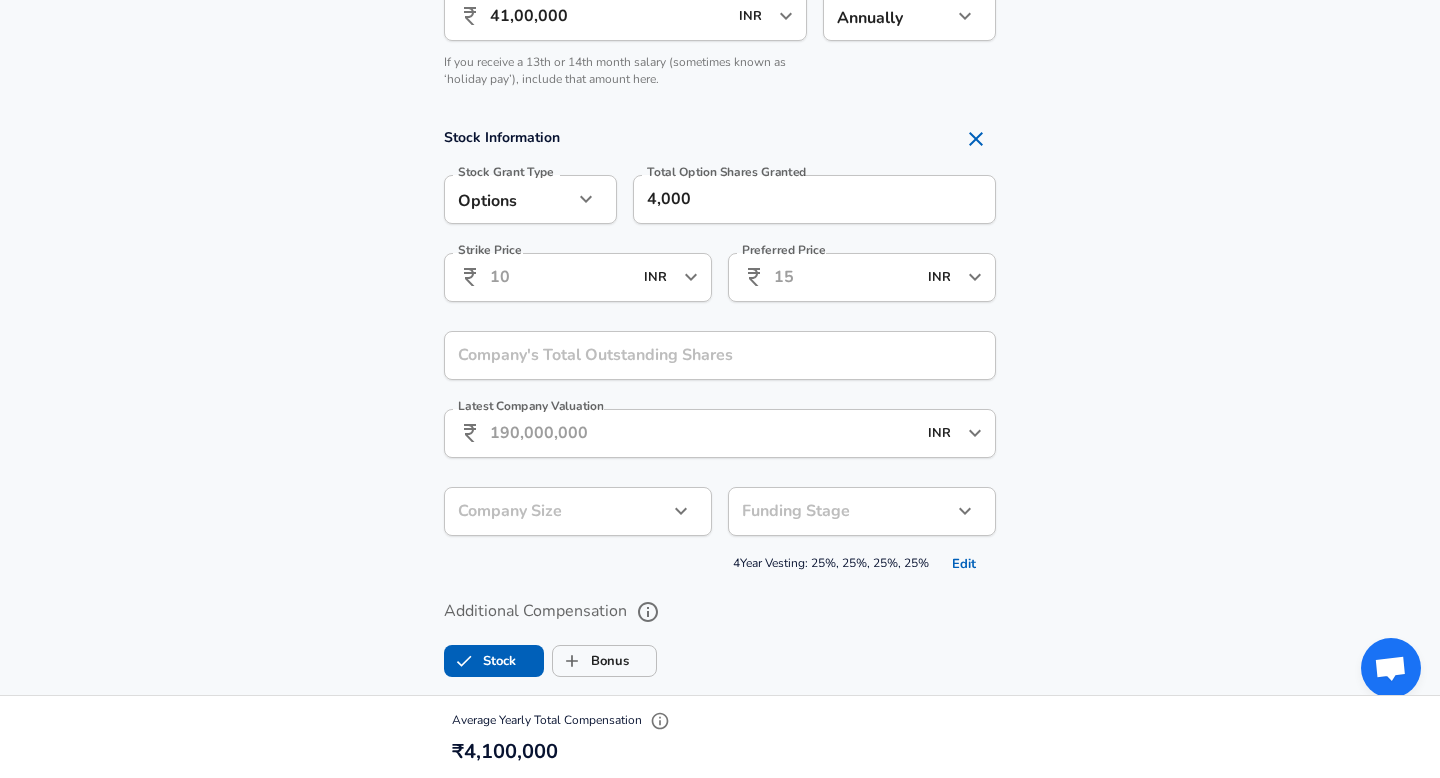 click on "Restart Add Your Salary Upload your offer letter   to verify your submission Enhance Privacy and Anonymity No Automatically hides specific fields until there are enough submissions to safely display the full details.   More Details Based on your submission and the data points that we have already collected, we will automatically hide and anonymize specific fields if there aren't enough data points to remain sufficiently anonymous. Company & Title Information   Enter the company you received your offer from Company Demandbase Company   Select the title that closest resembles your official title. This should be similar to the title that was present on your offer letter. Title Backend Software Engineer Title   Select a job family that best fits your role. If you can't find one, select 'Other' to enter a custom job family Job Family Software Engineer Job Family Select Specialization API Development (Back-End) API Development (Back-End) Select Specialization   Level Level Please select a level New Offer Employee 7" at bounding box center [720, -1040] 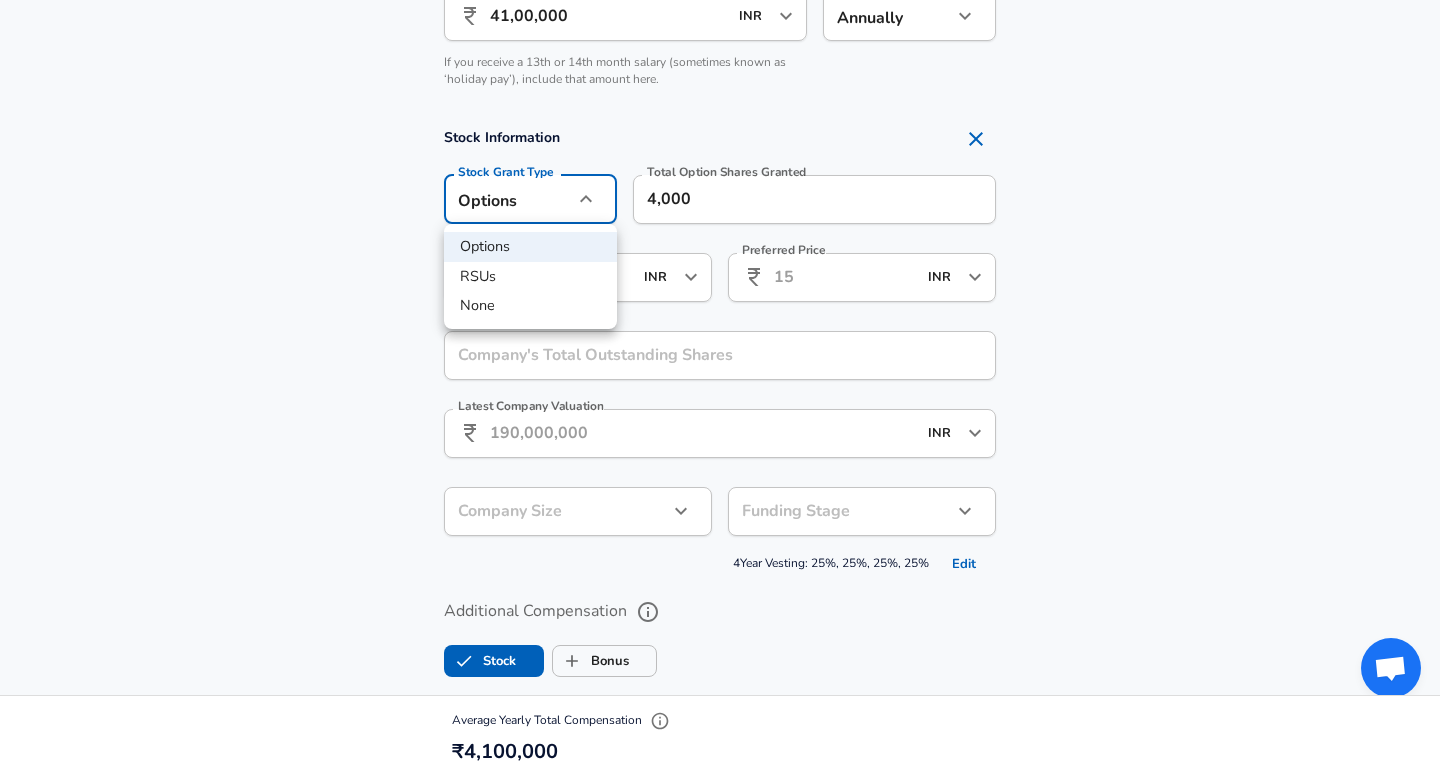click on "None" at bounding box center [530, 306] 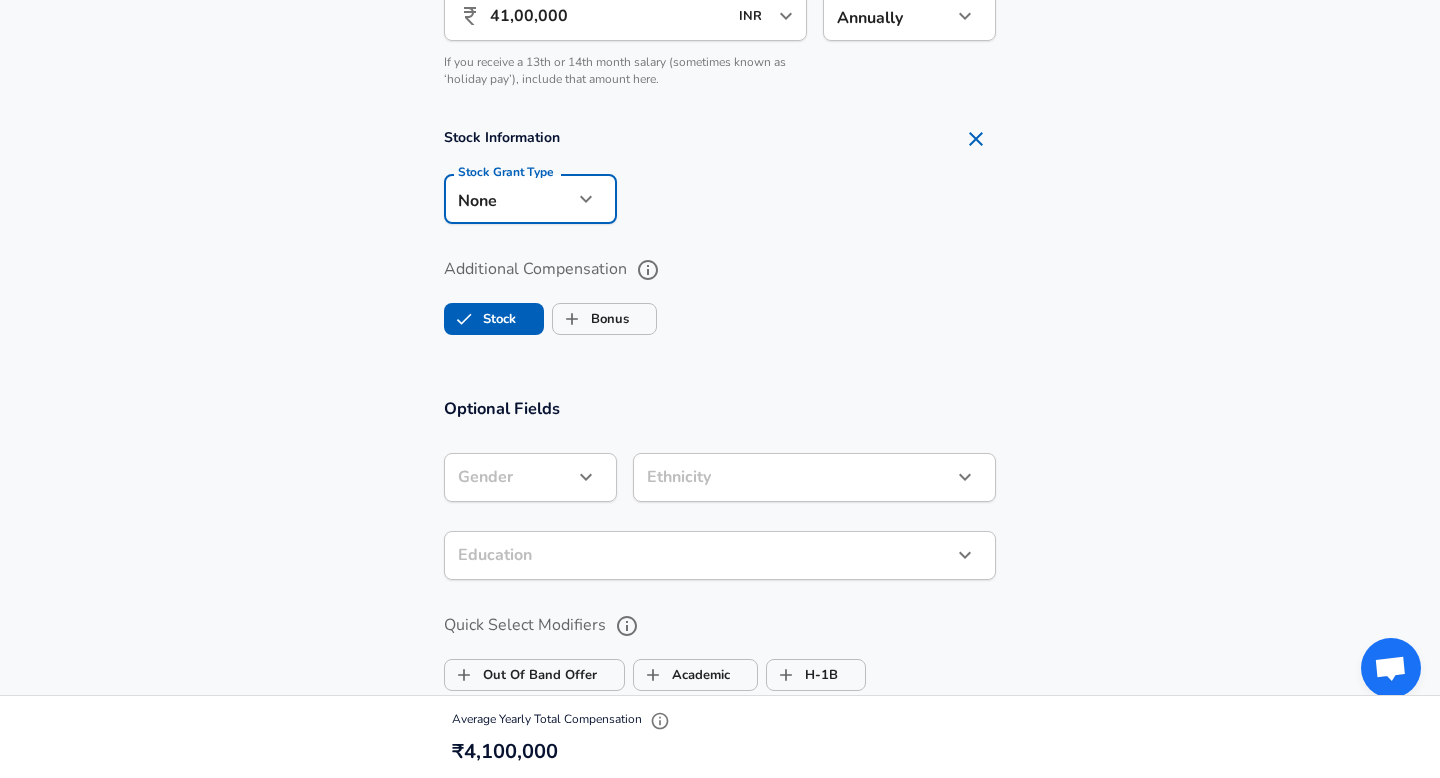 click on "Additional Compensation   Stock Bonus" at bounding box center [720, 290] 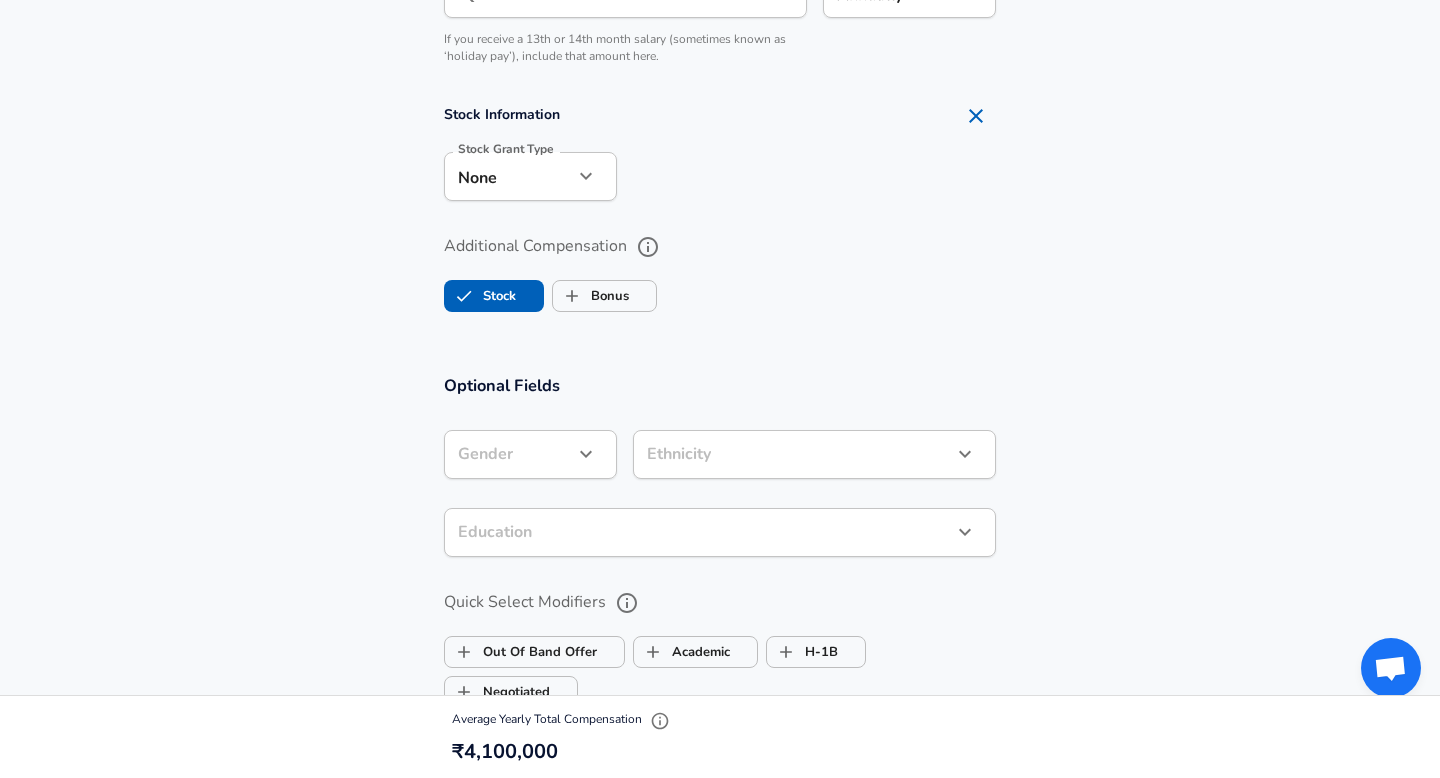 scroll, scrollTop: 1456, scrollLeft: 0, axis: vertical 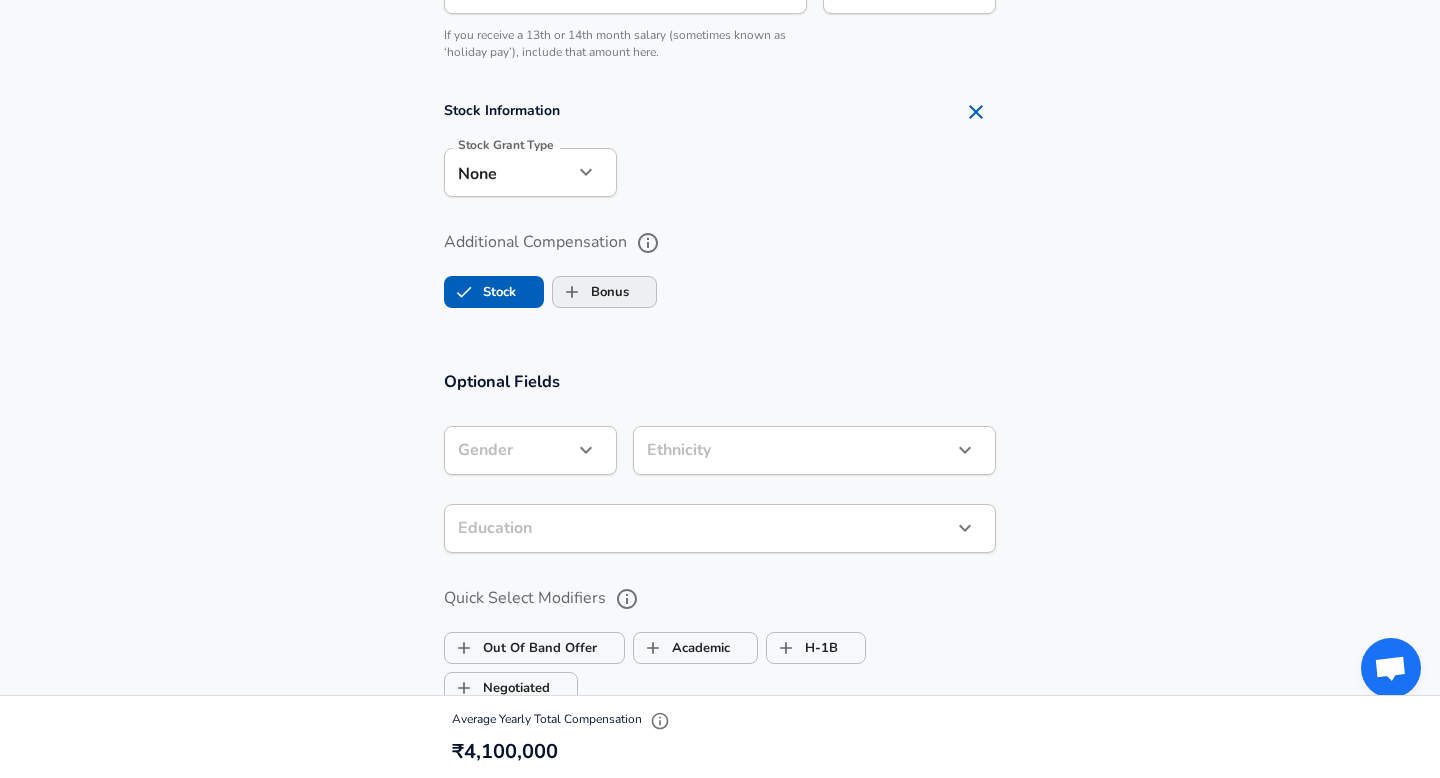 click on "Bonus" at bounding box center [591, 292] 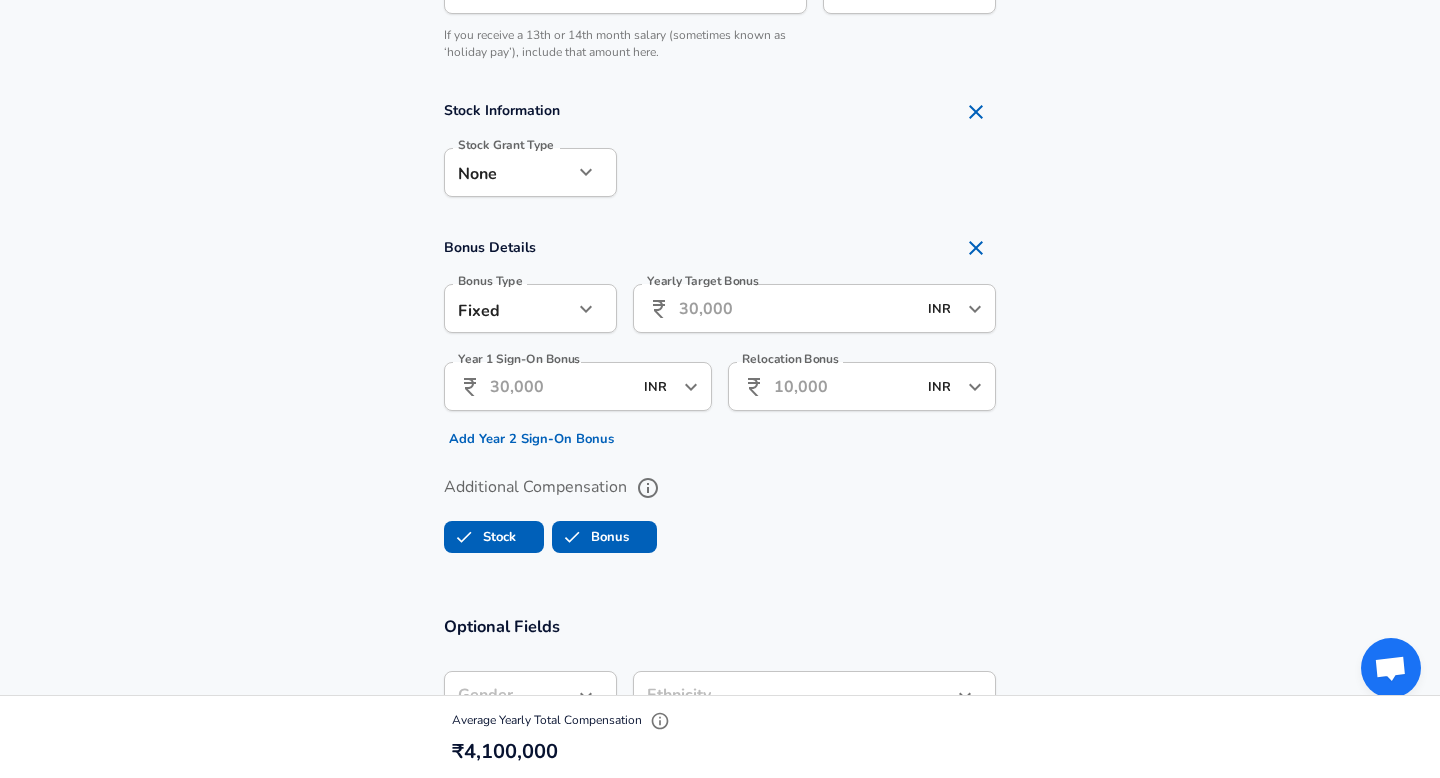 click on "Year 1 Sign-On Bonus" at bounding box center [561, 386] 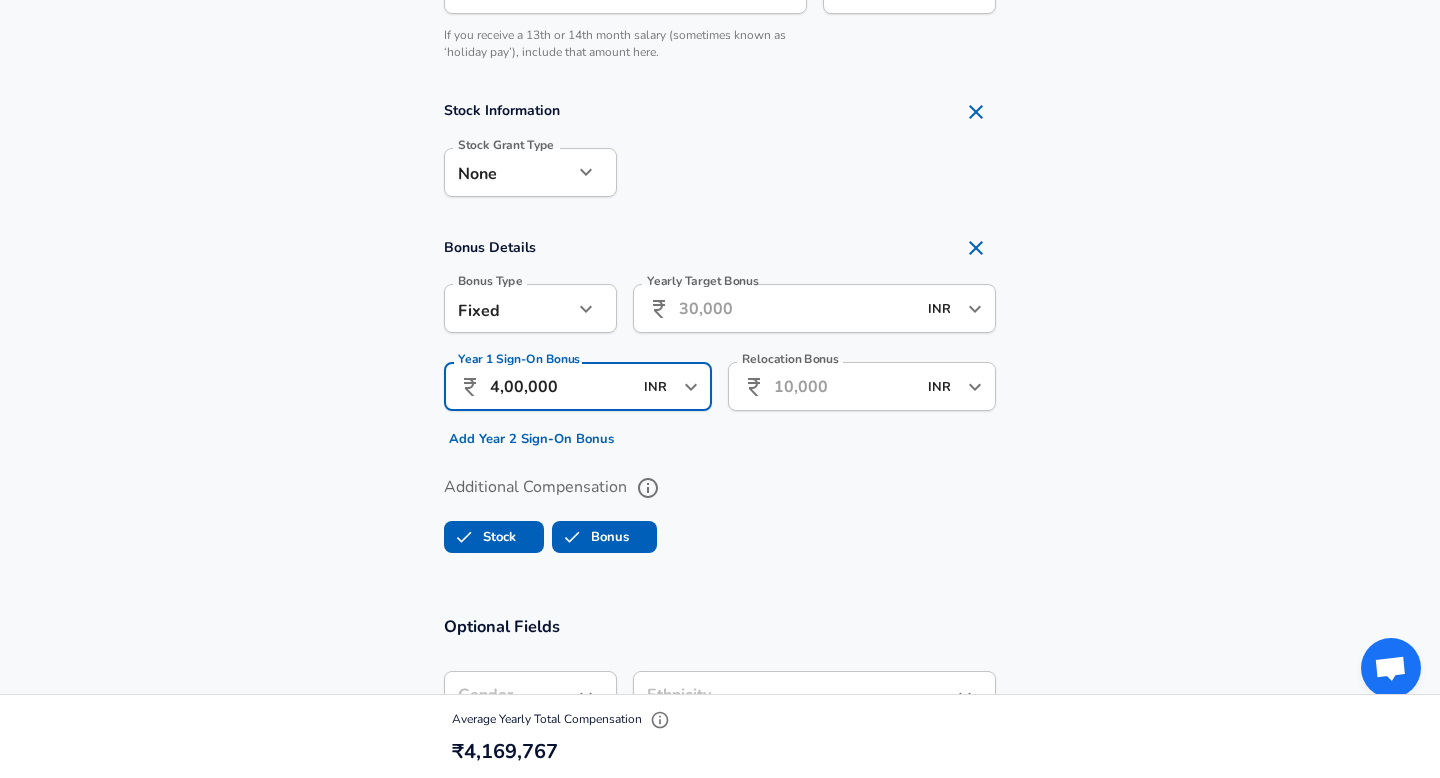type on "4,00,000" 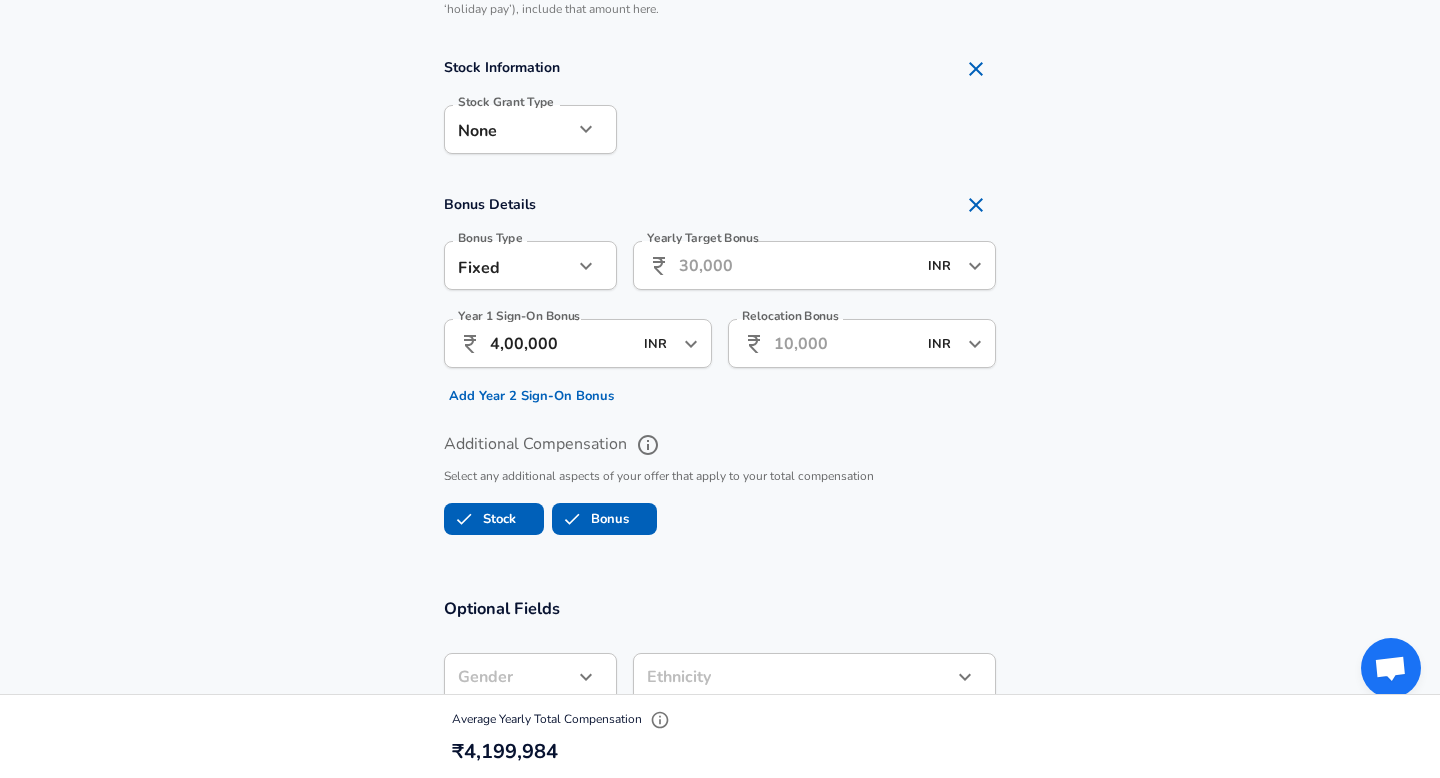 scroll, scrollTop: 1500, scrollLeft: 0, axis: vertical 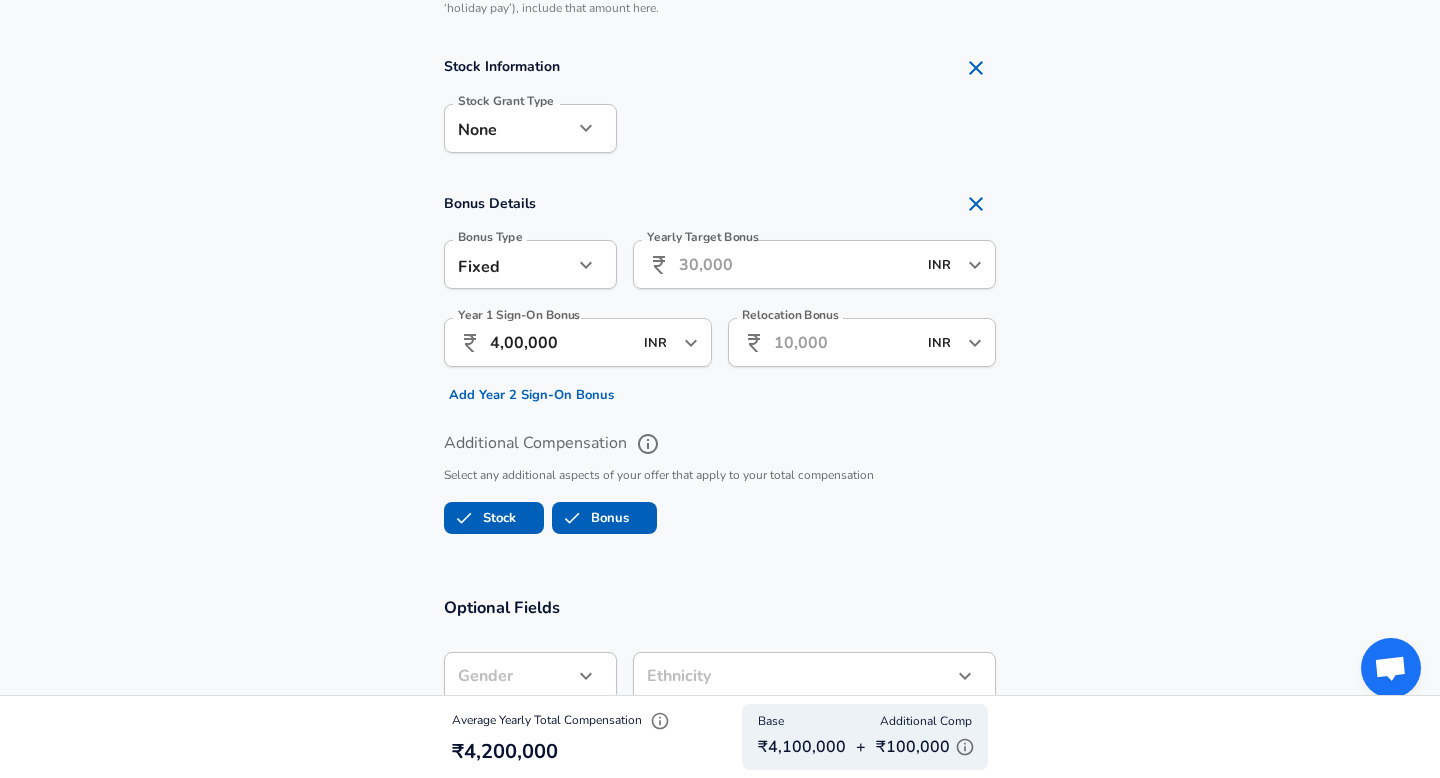 click on "Relocation Bonus" at bounding box center (845, 342) 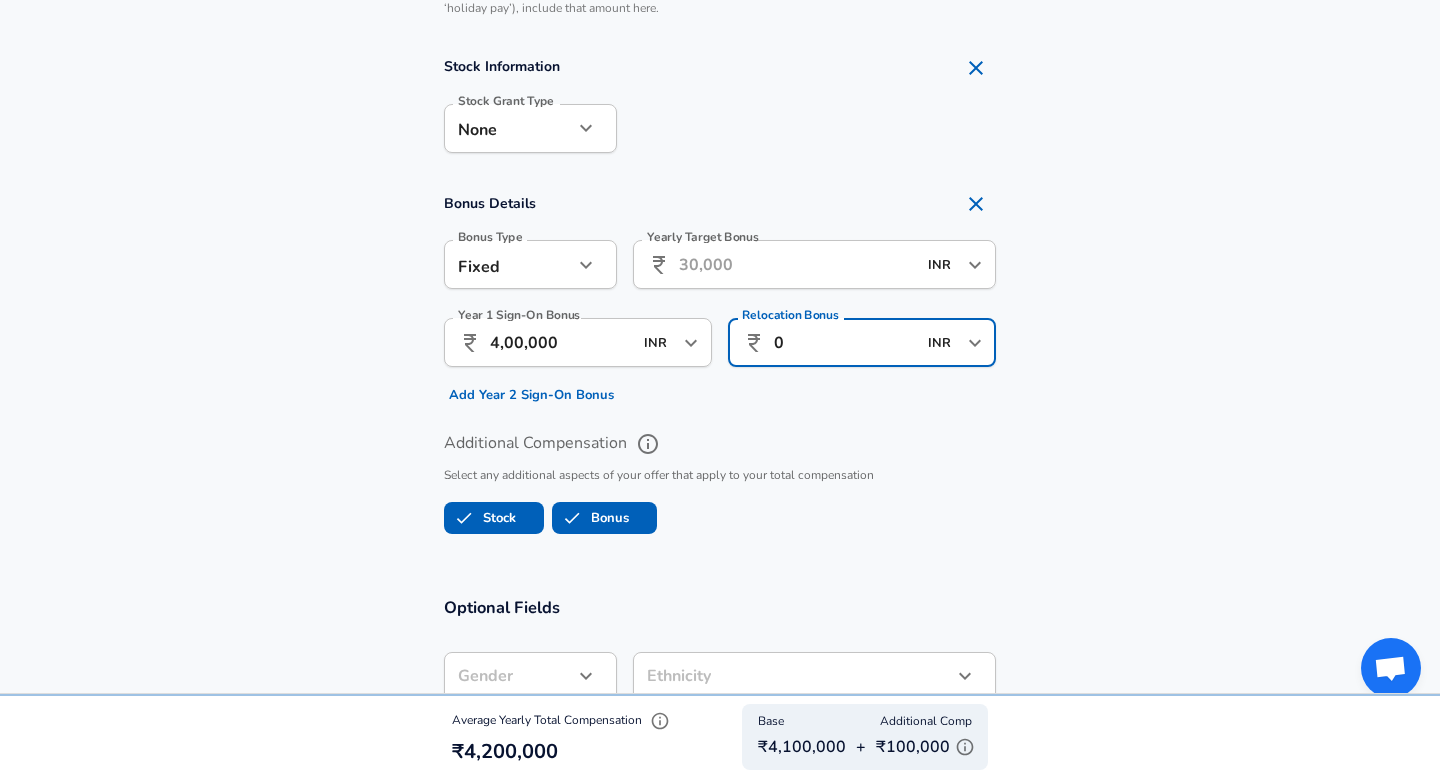 type on "0" 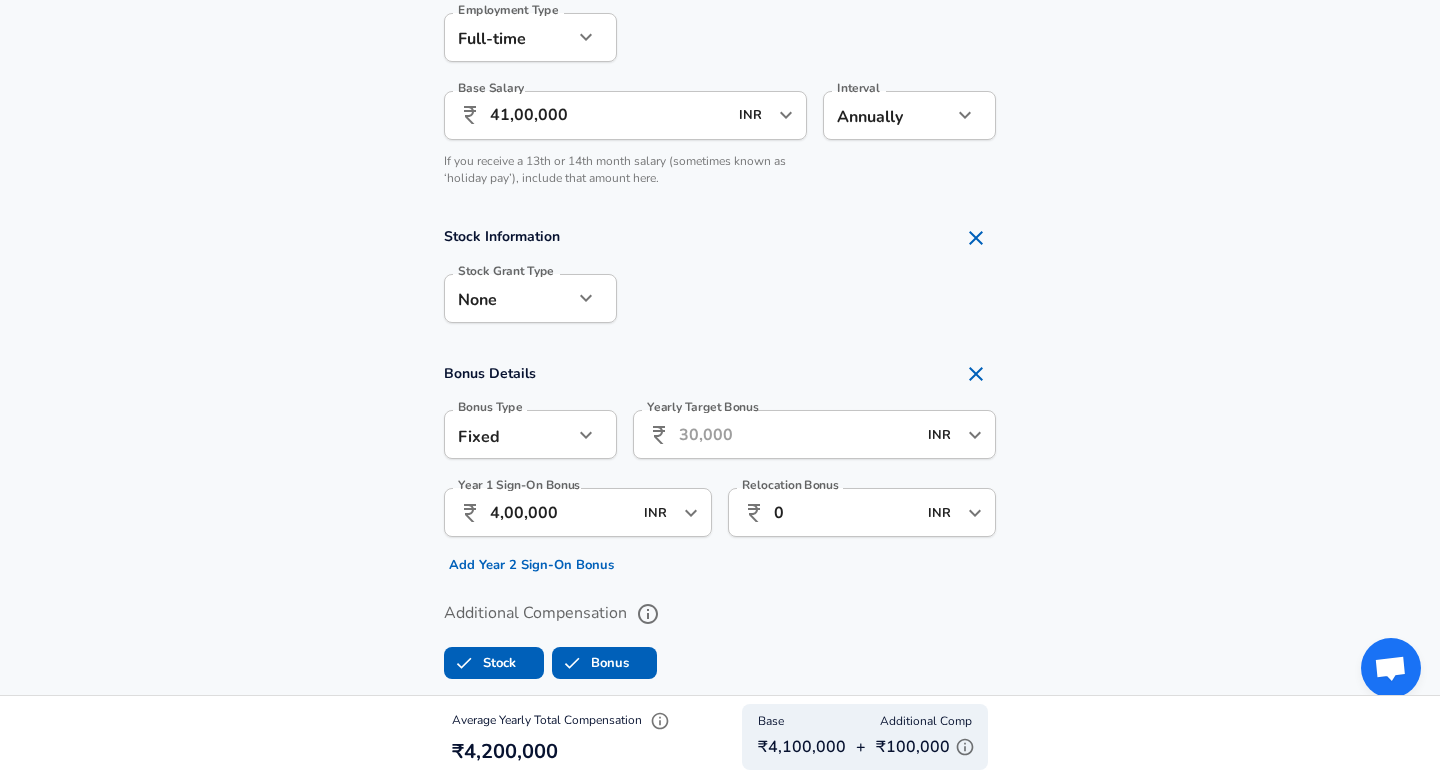 scroll, scrollTop: 1329, scrollLeft: 0, axis: vertical 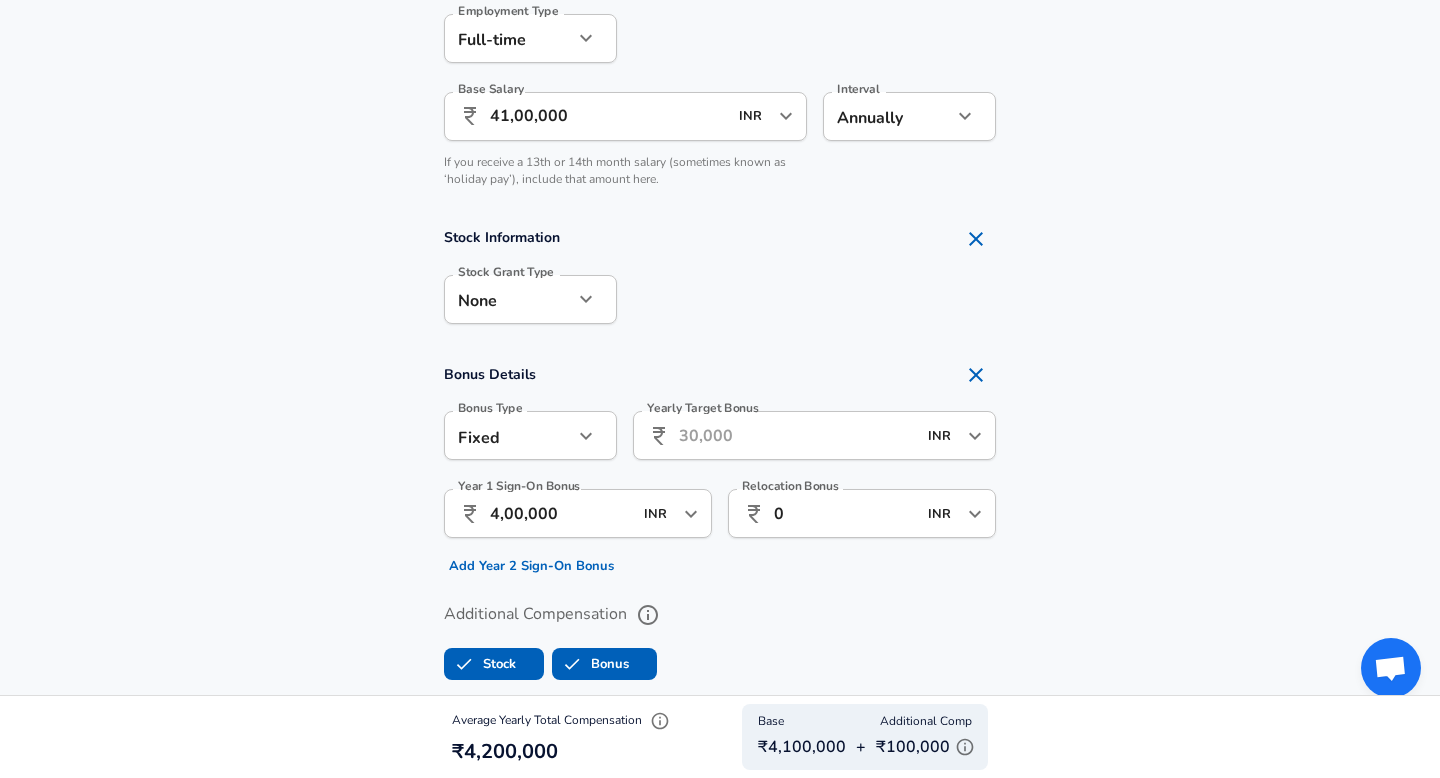 click on "Yearly Target Bonus" at bounding box center [797, 435] 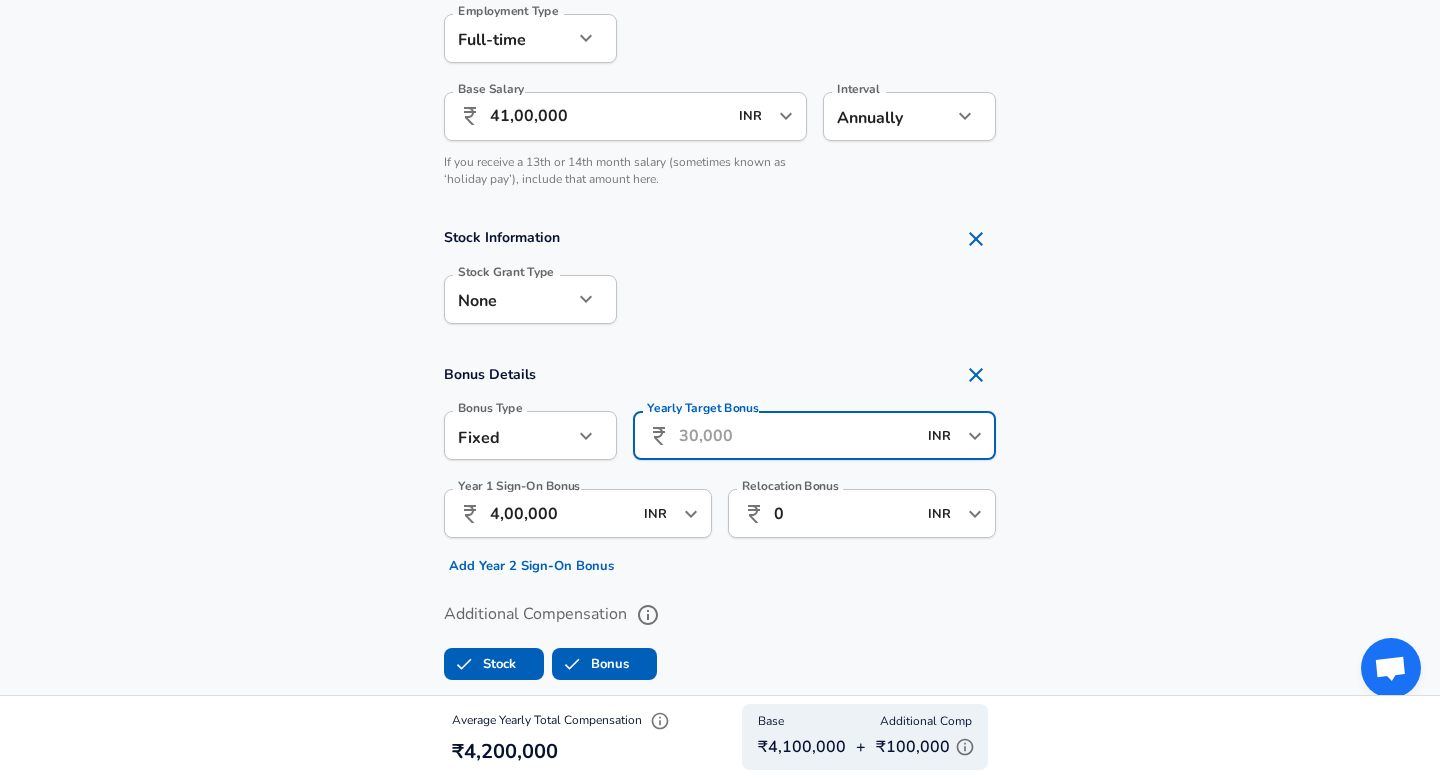 click on "Bonus Details  Bonus Type Fixed fixed Bonus Type Yearly Target Bonus ​ INR ​ Yearly Target Bonus Year 1 Sign-On Bonus ​ 4,00,000 INR ​ Year 1 Sign-On Bonus Add Year 2 Sign-On Bonus Relocation Bonus ​ 0 INR ​ Relocation Bonus" at bounding box center [720, 468] 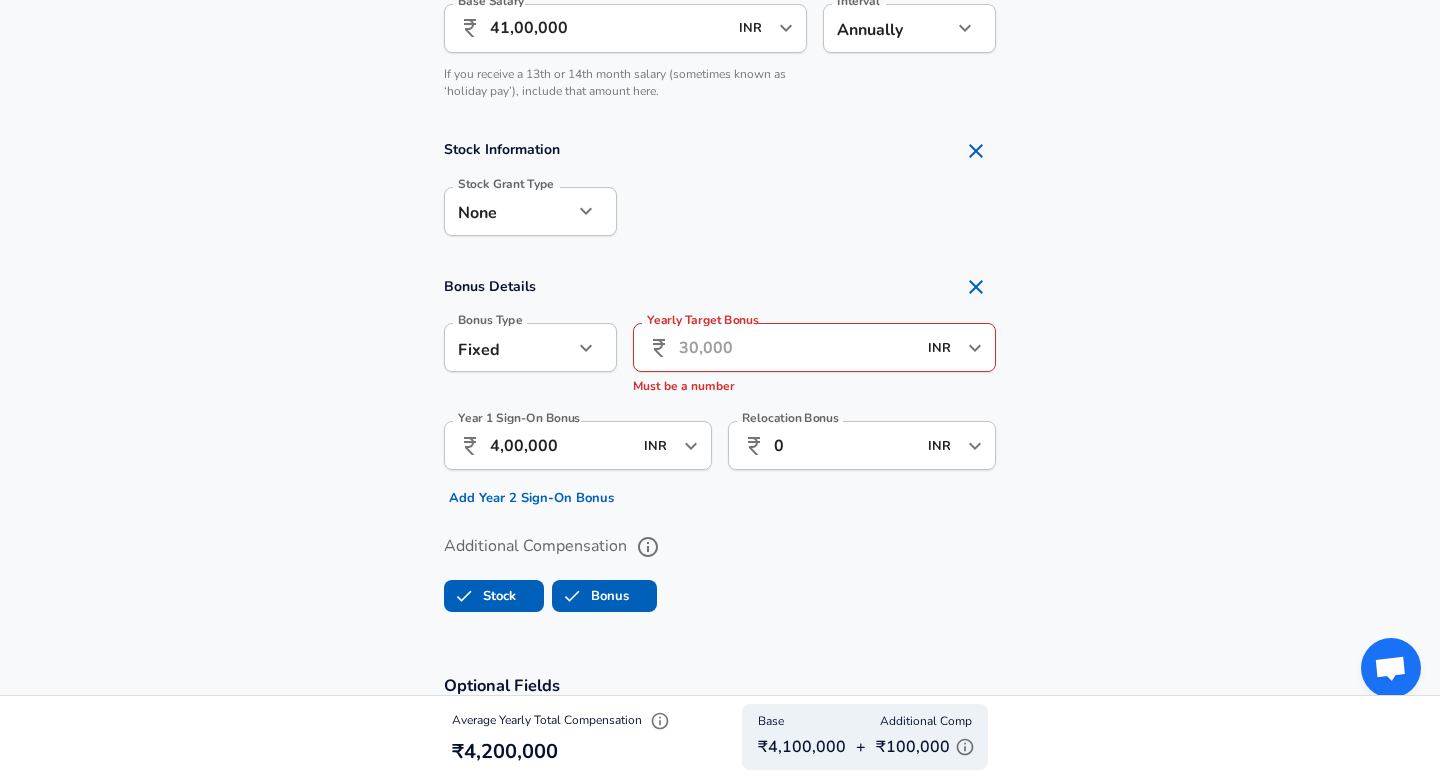 scroll, scrollTop: 1419, scrollLeft: 0, axis: vertical 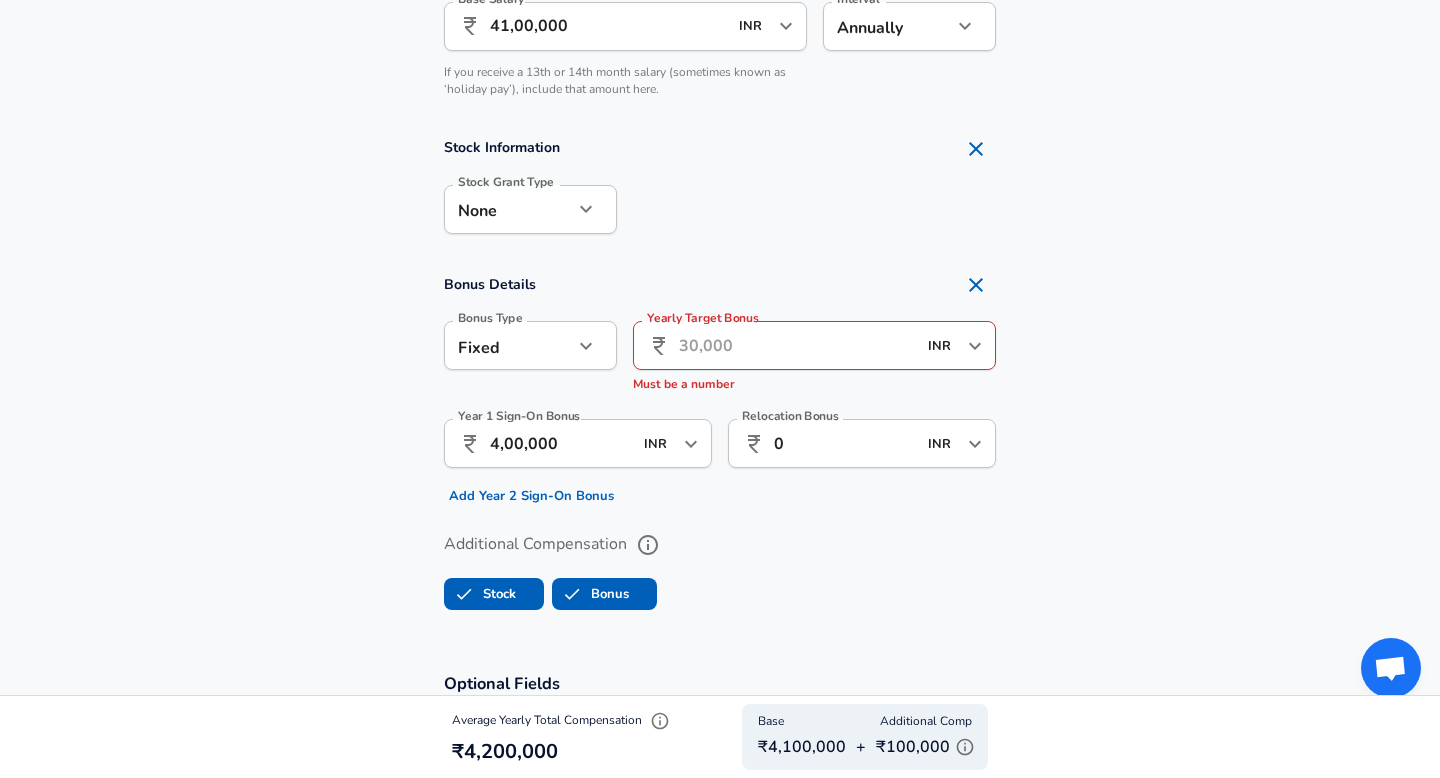 click on "Yearly Target Bonus" at bounding box center (797, 345) 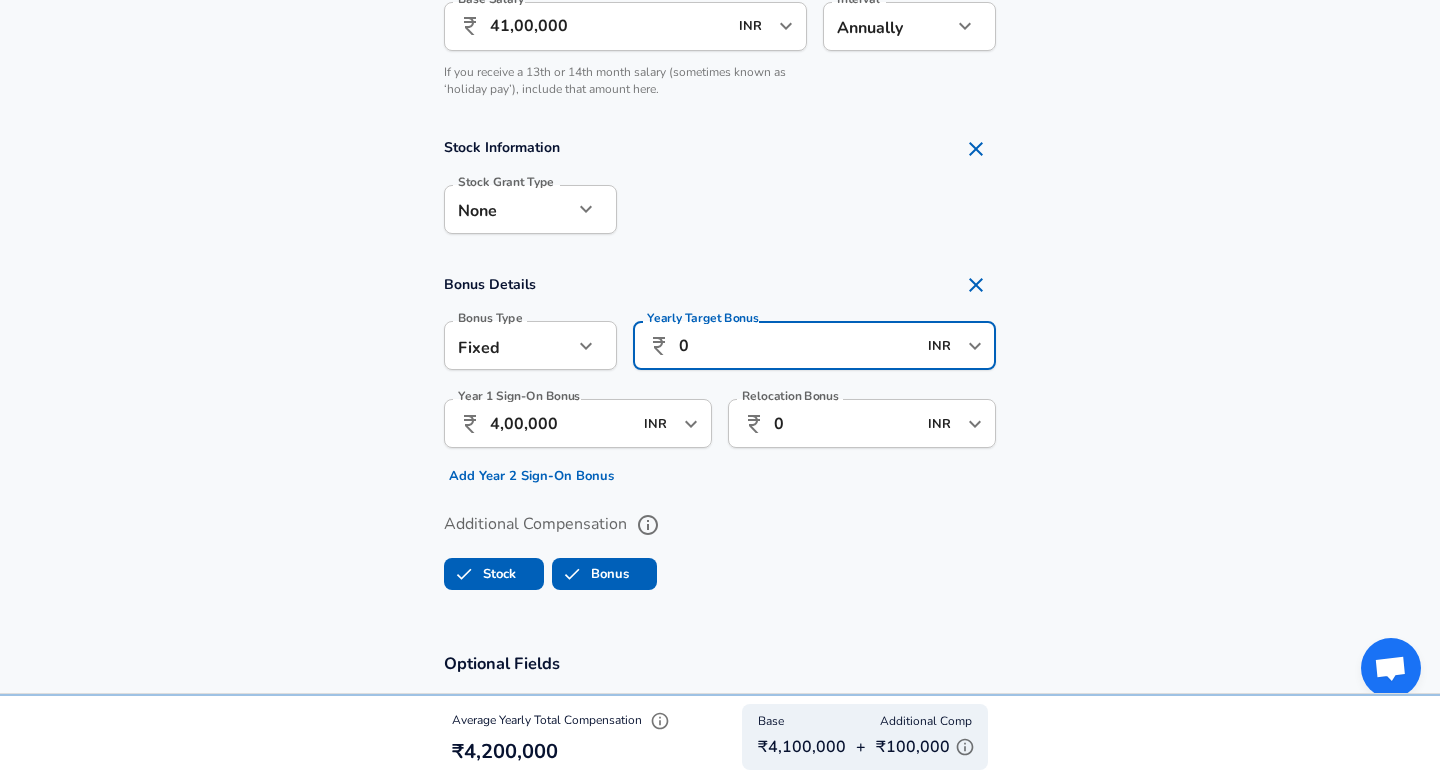 type on "0" 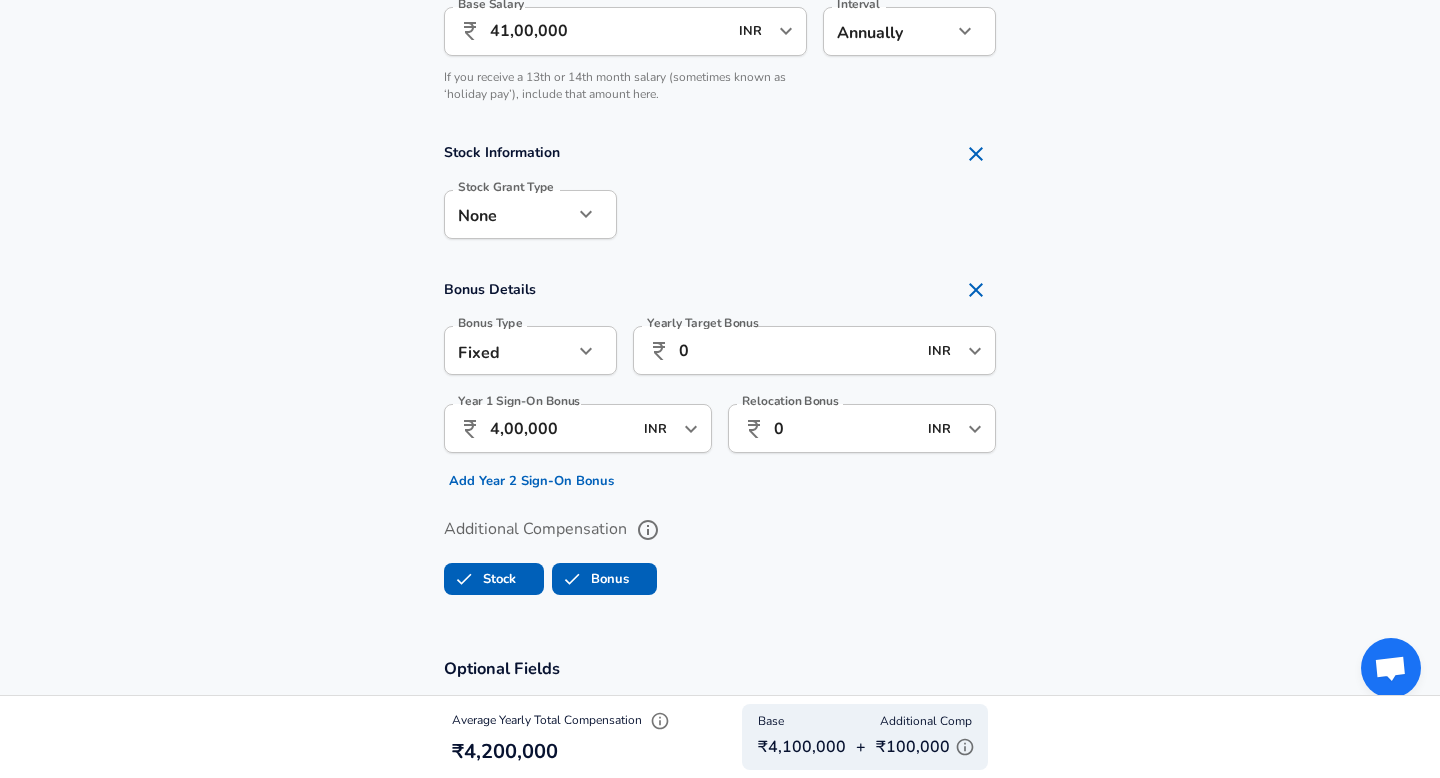 scroll, scrollTop: 1412, scrollLeft: 0, axis: vertical 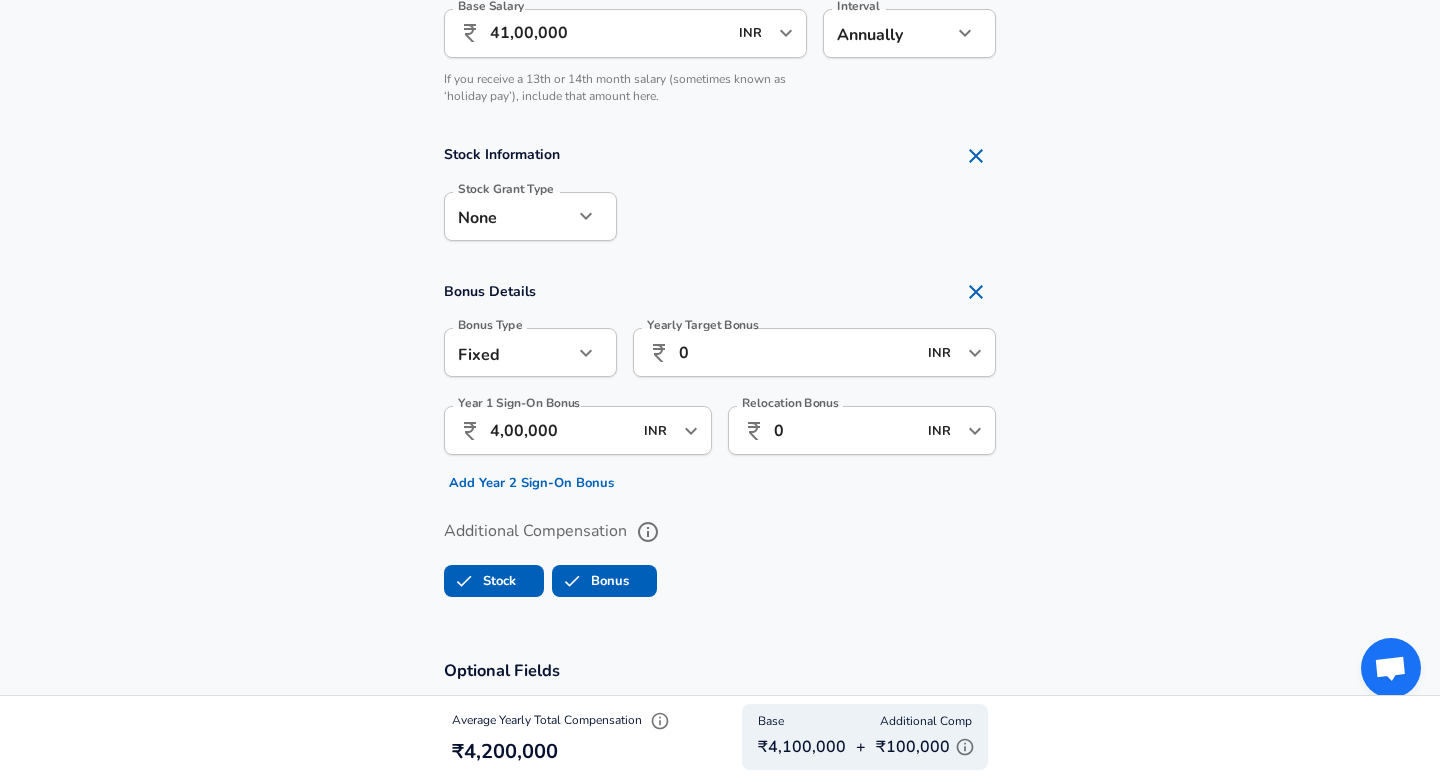 click 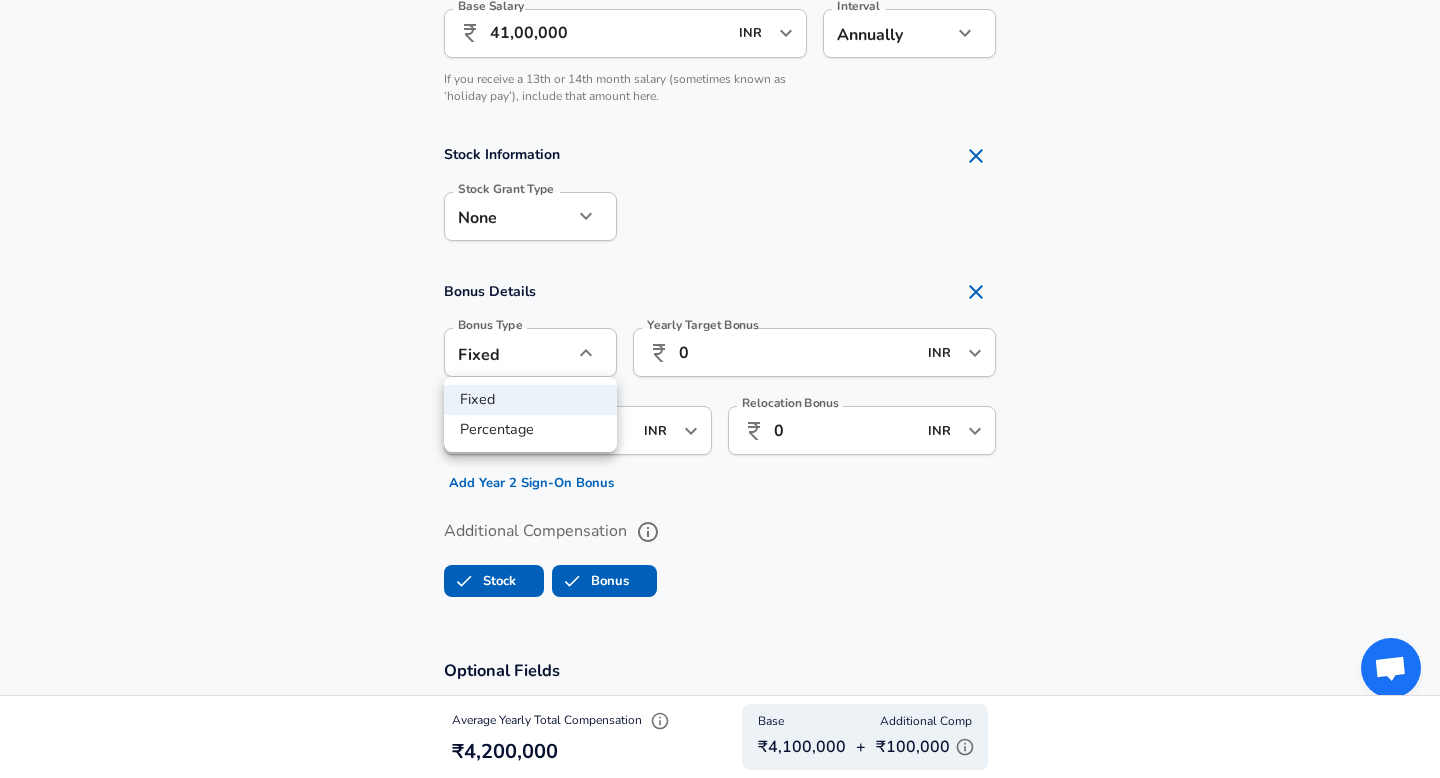 click at bounding box center (720, 389) 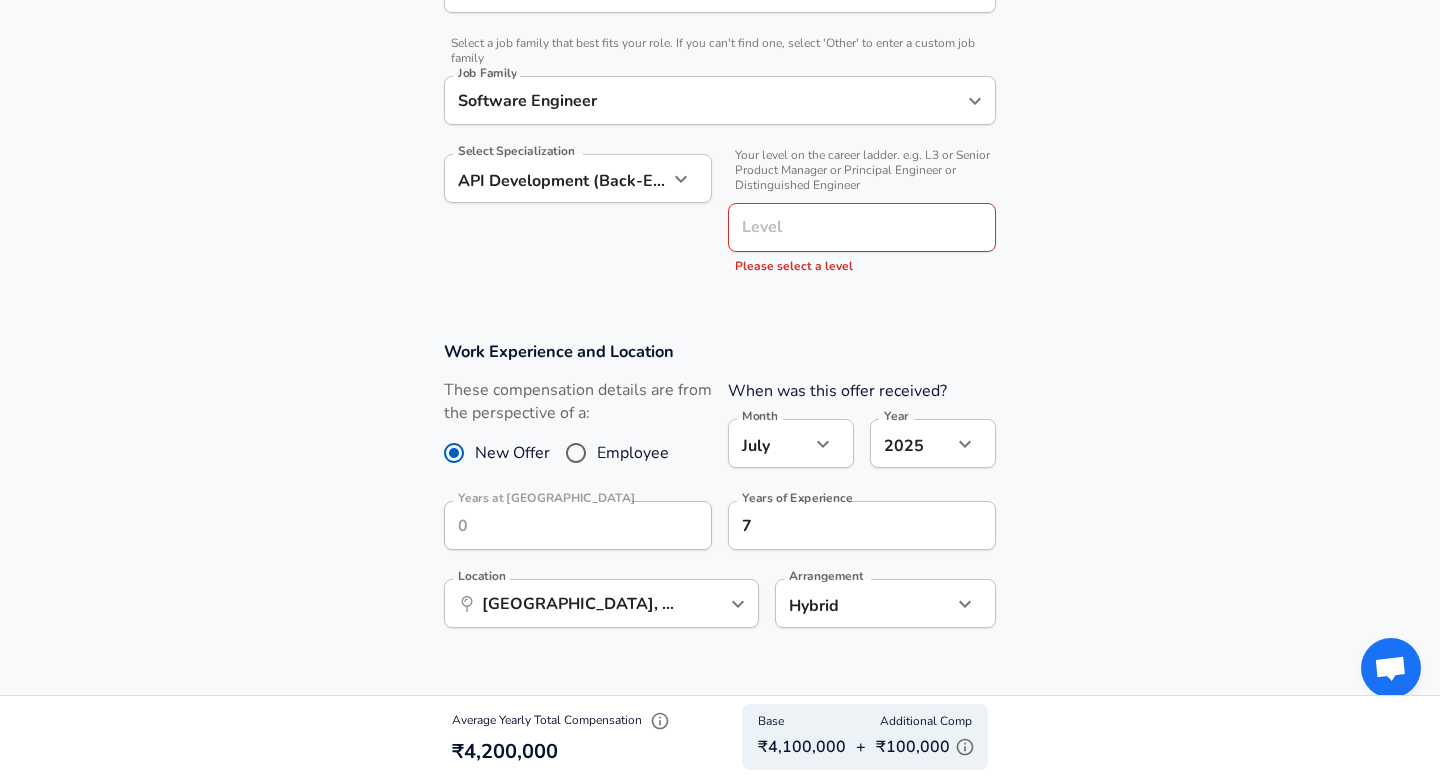 scroll, scrollTop: 547, scrollLeft: 0, axis: vertical 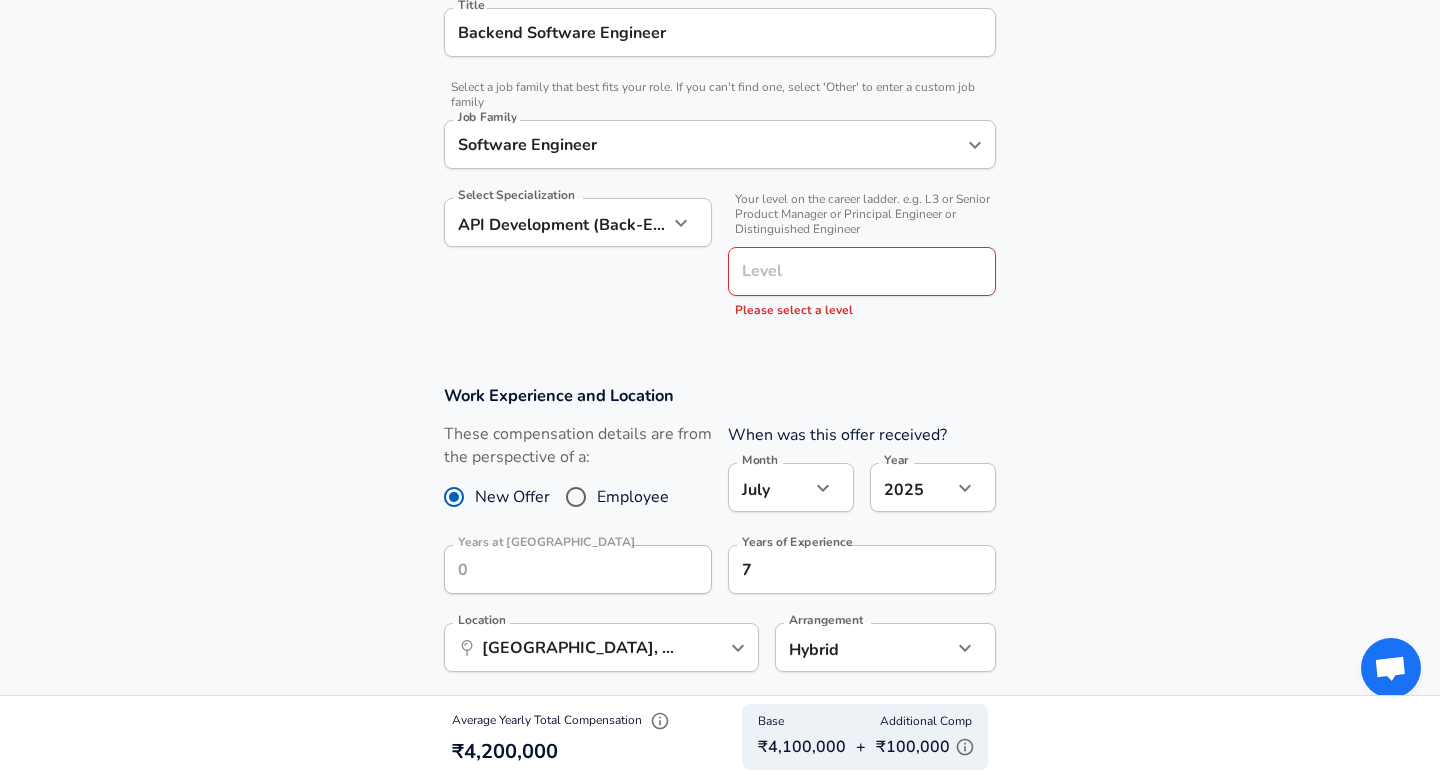 click on "Level" at bounding box center (862, 271) 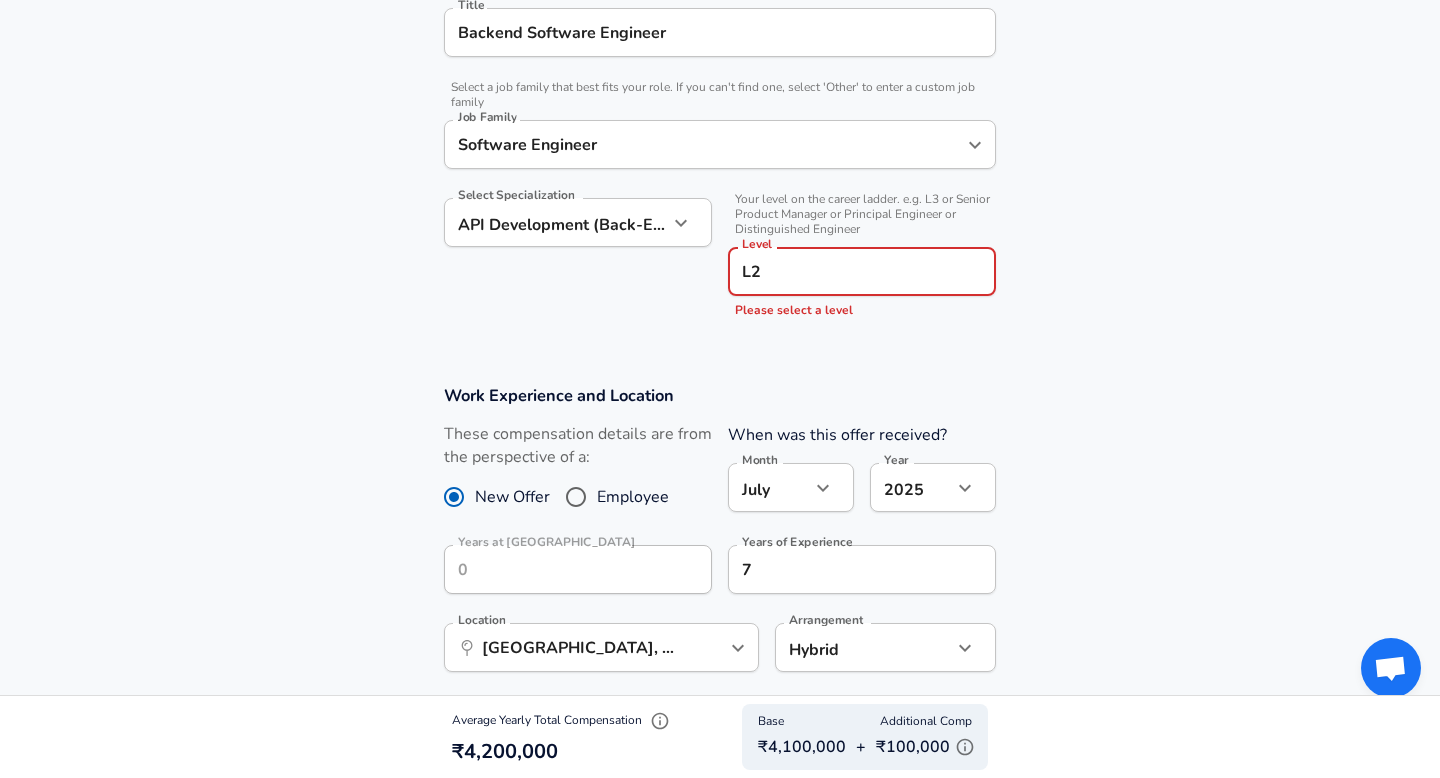 type on "L2" 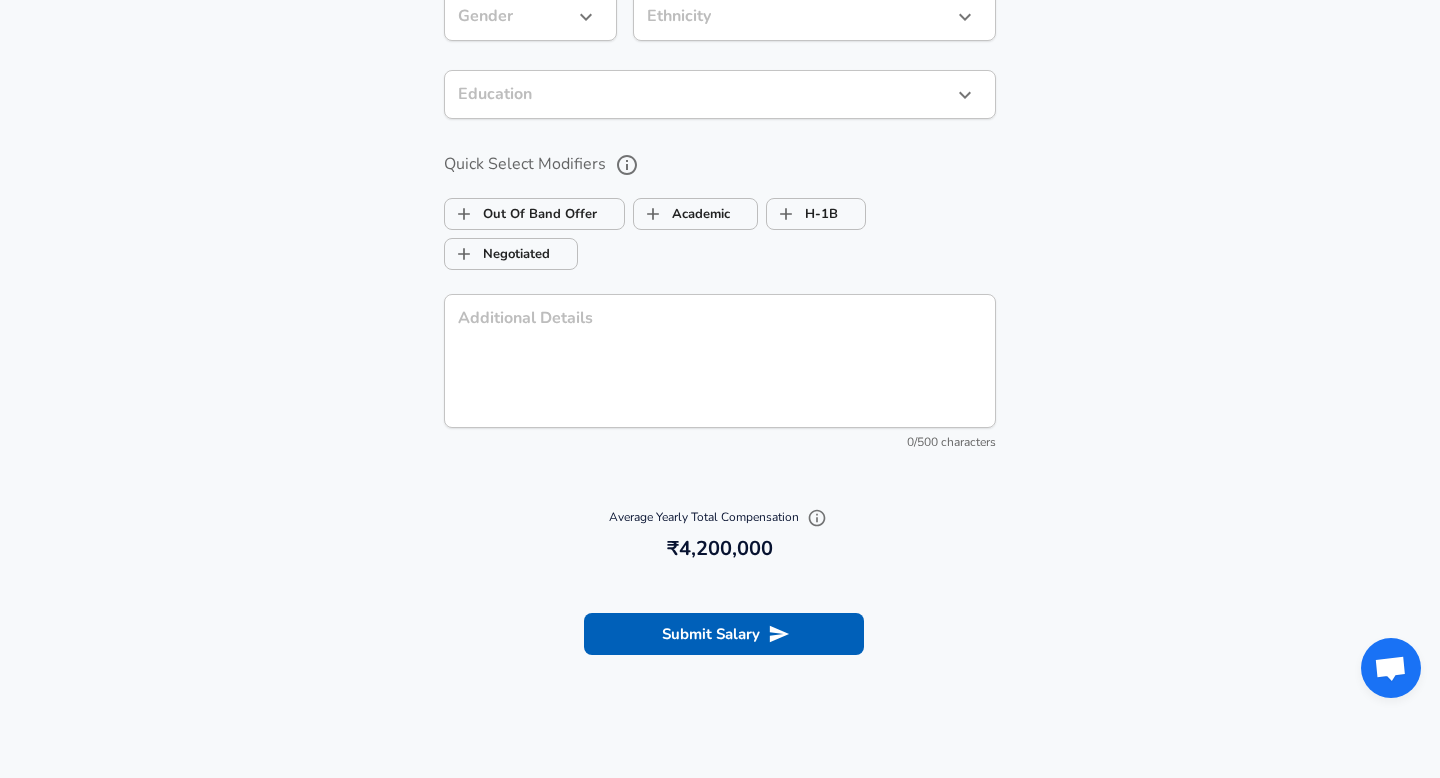 scroll, scrollTop: 2123, scrollLeft: 0, axis: vertical 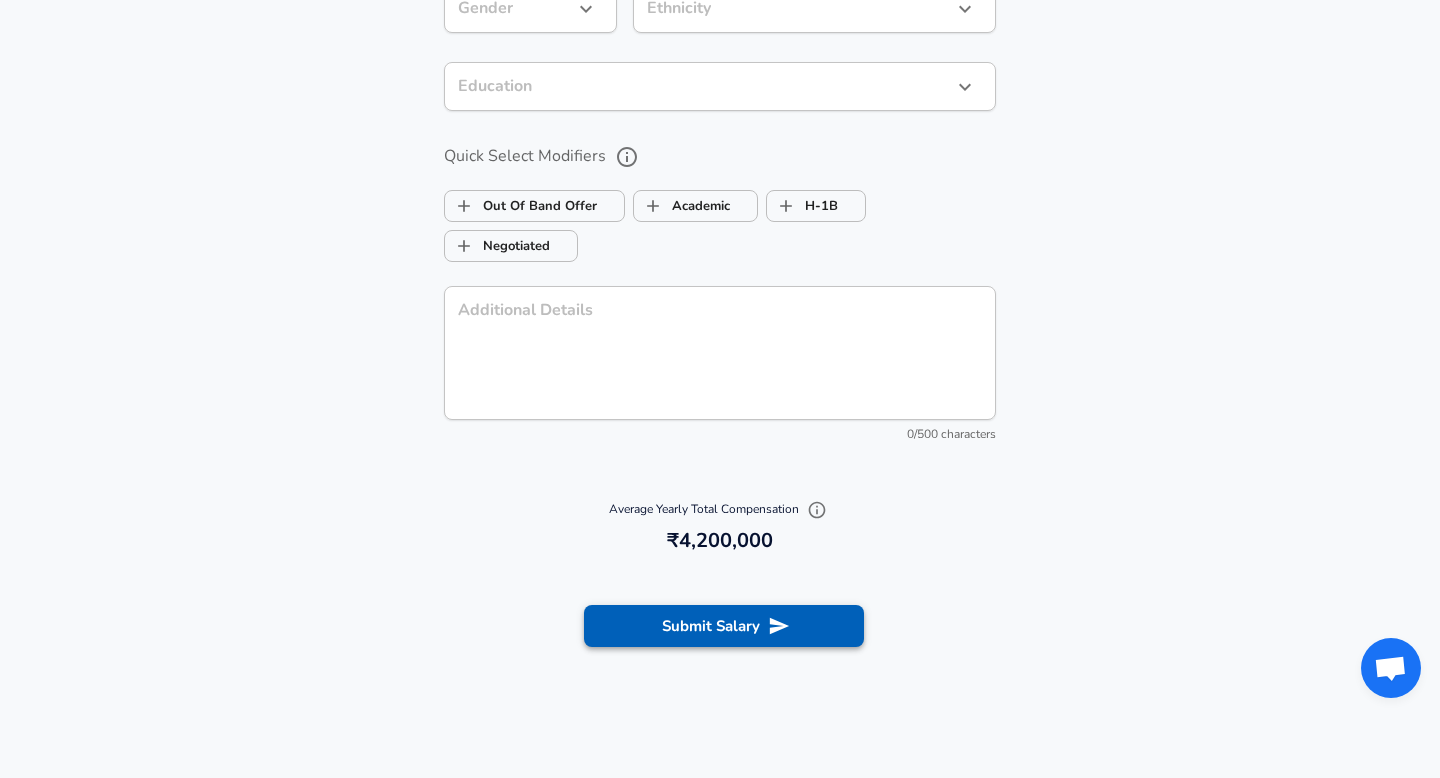 click on "Submit Salary" at bounding box center (724, 626) 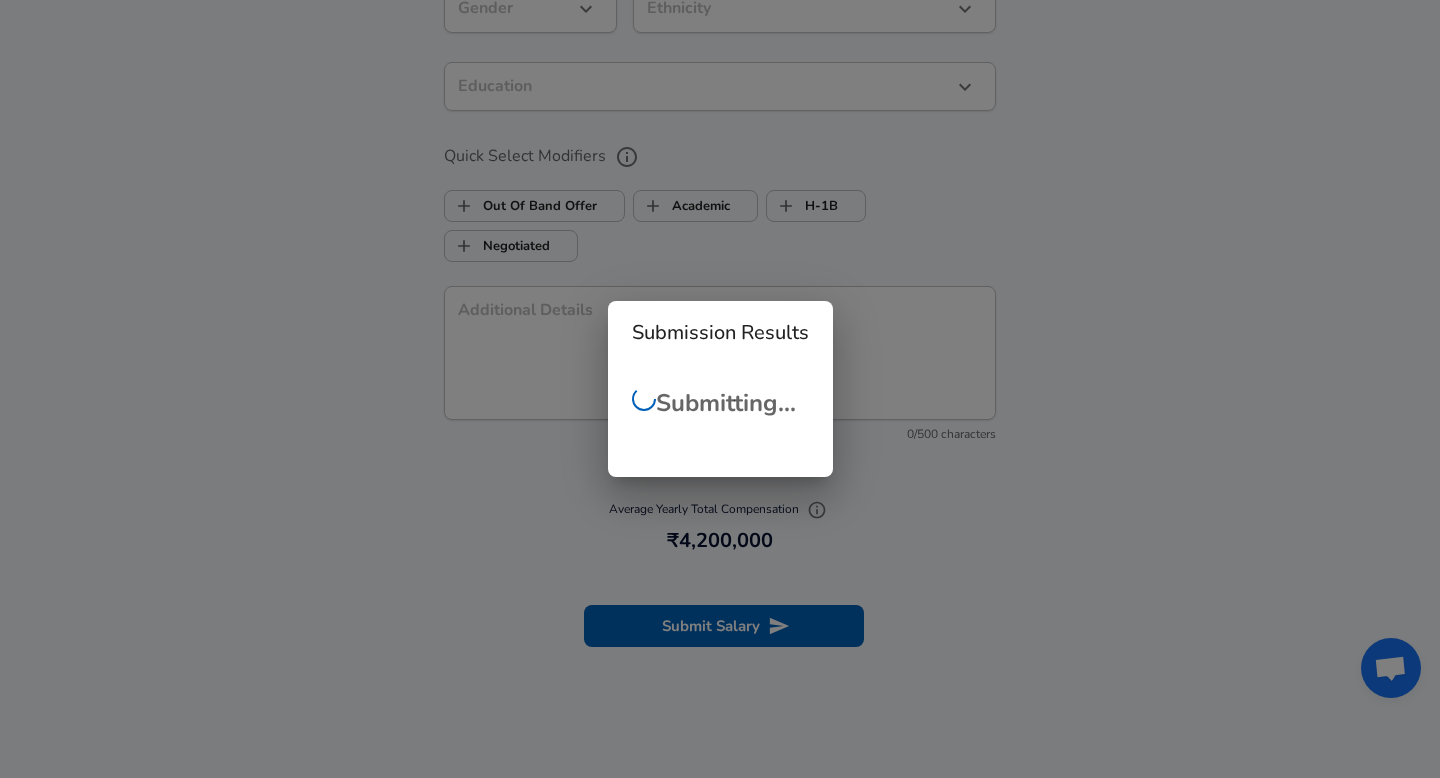 scroll, scrollTop: 433, scrollLeft: 0, axis: vertical 